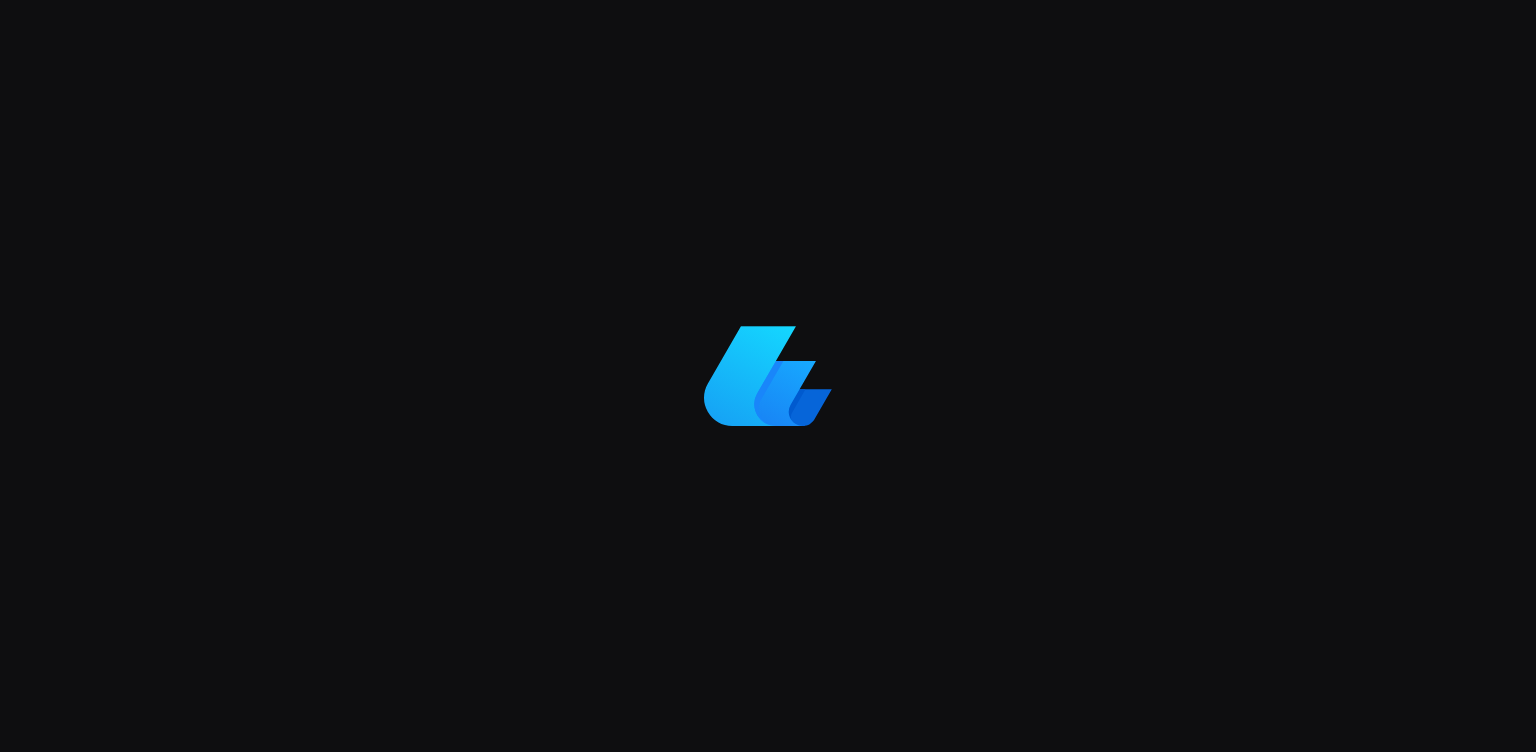 scroll, scrollTop: 0, scrollLeft: 0, axis: both 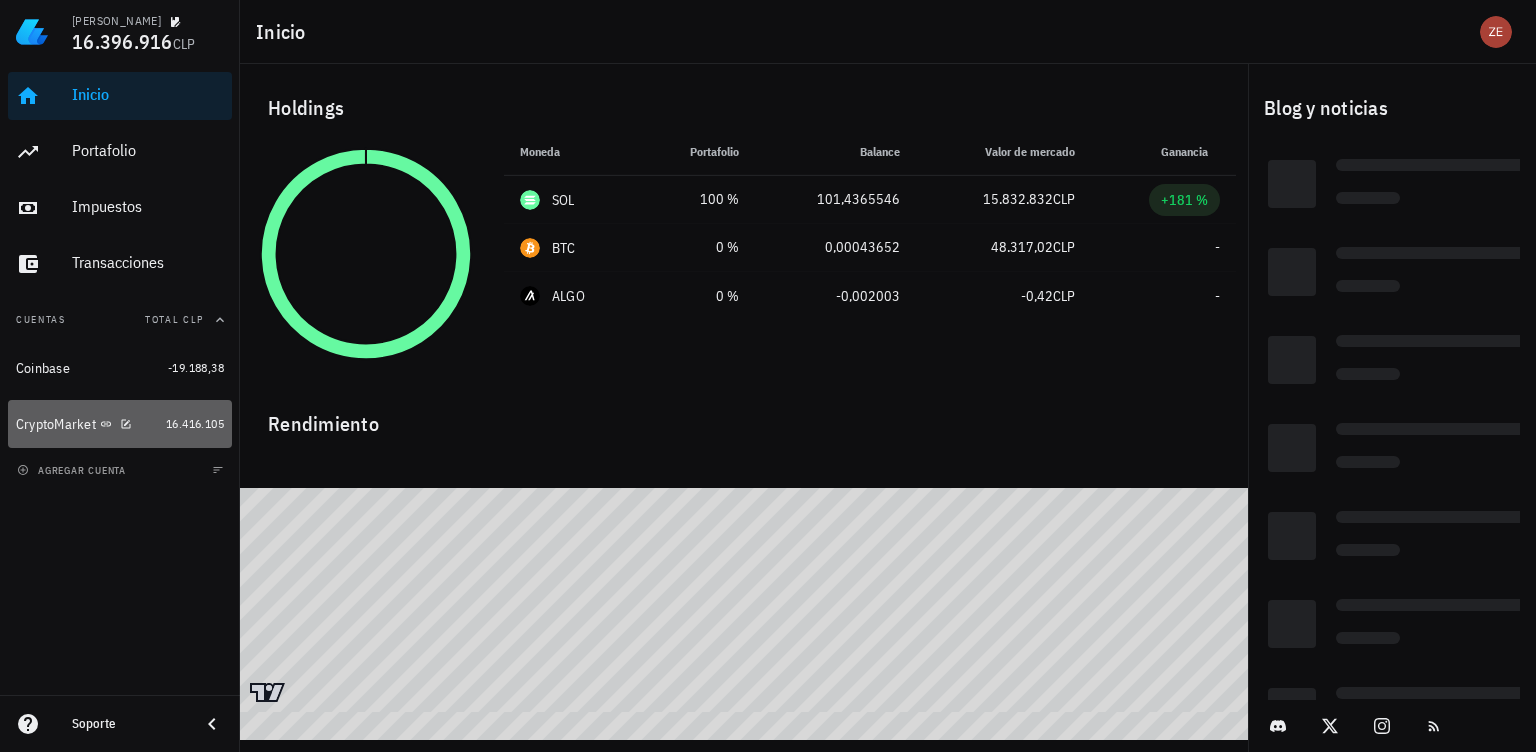 click on "CryptoMarket" at bounding box center (56, 424) 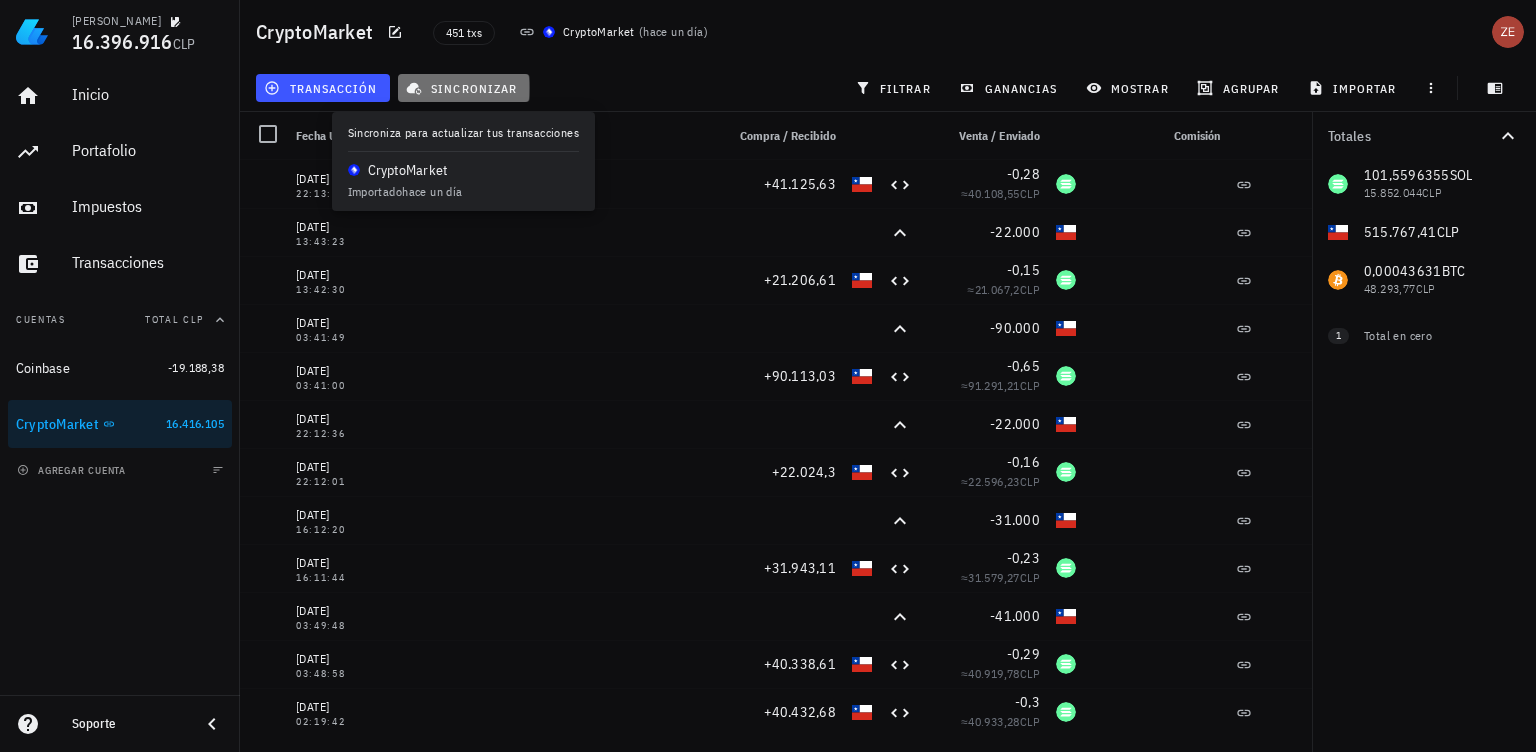 click on "sincronizar" at bounding box center (463, 88) 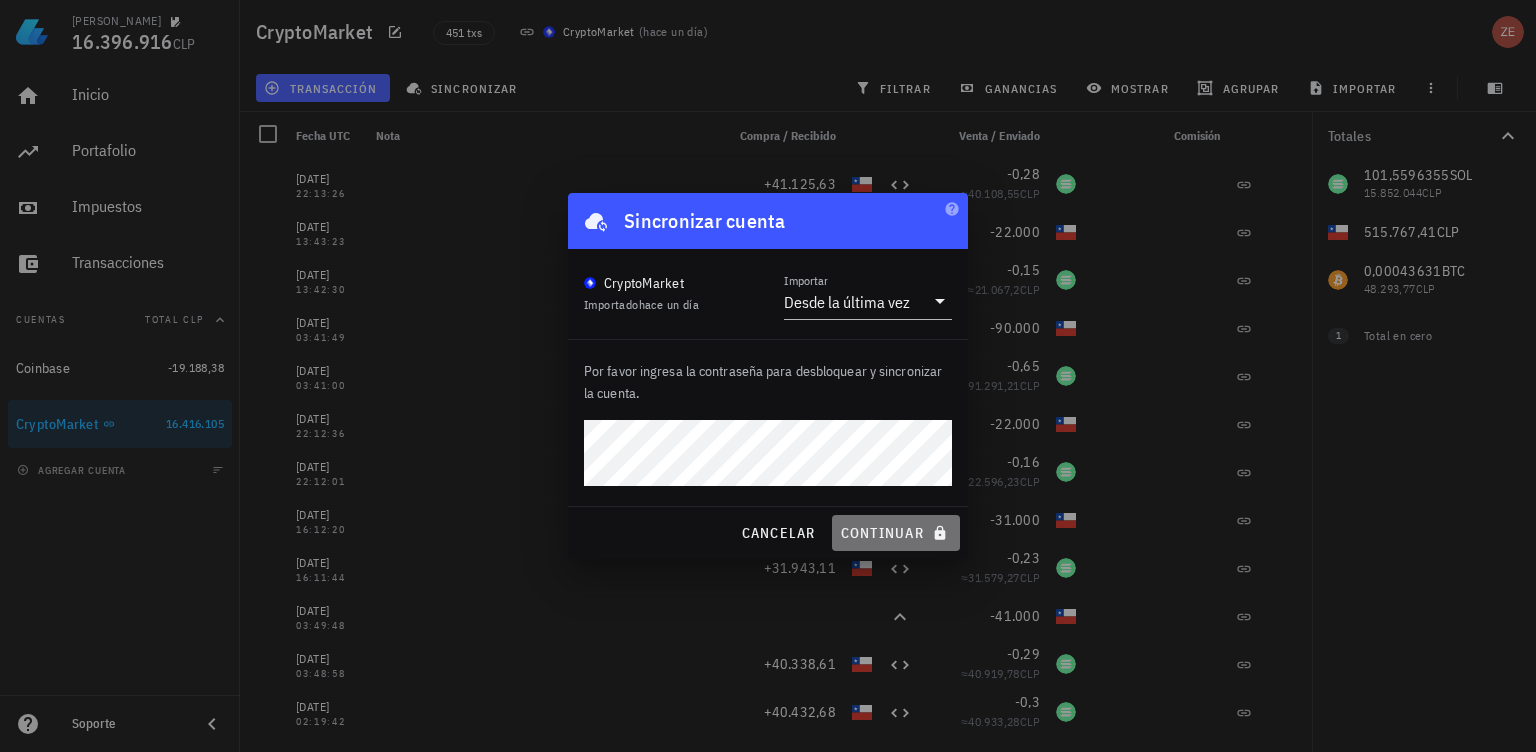 click on "continuar" at bounding box center (896, 533) 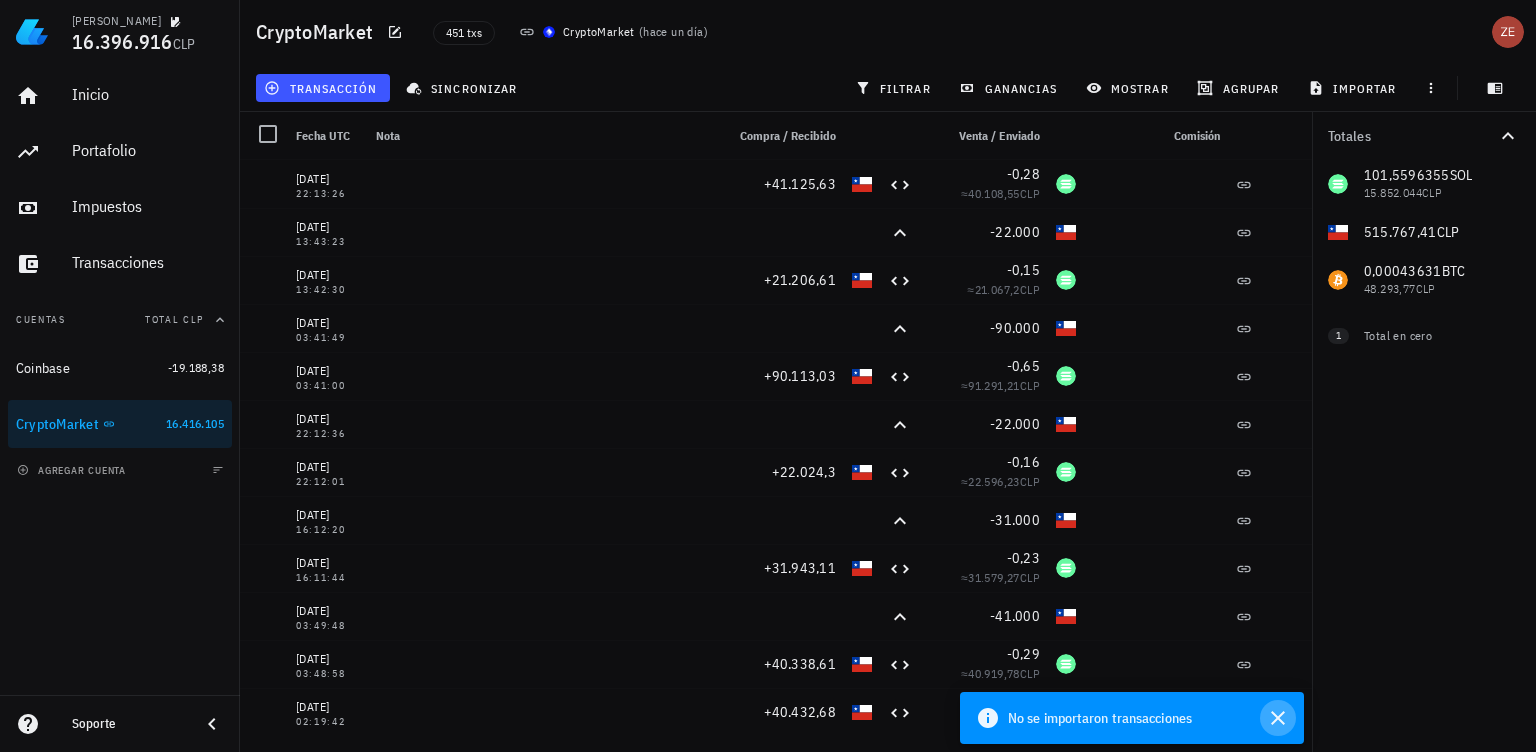 click 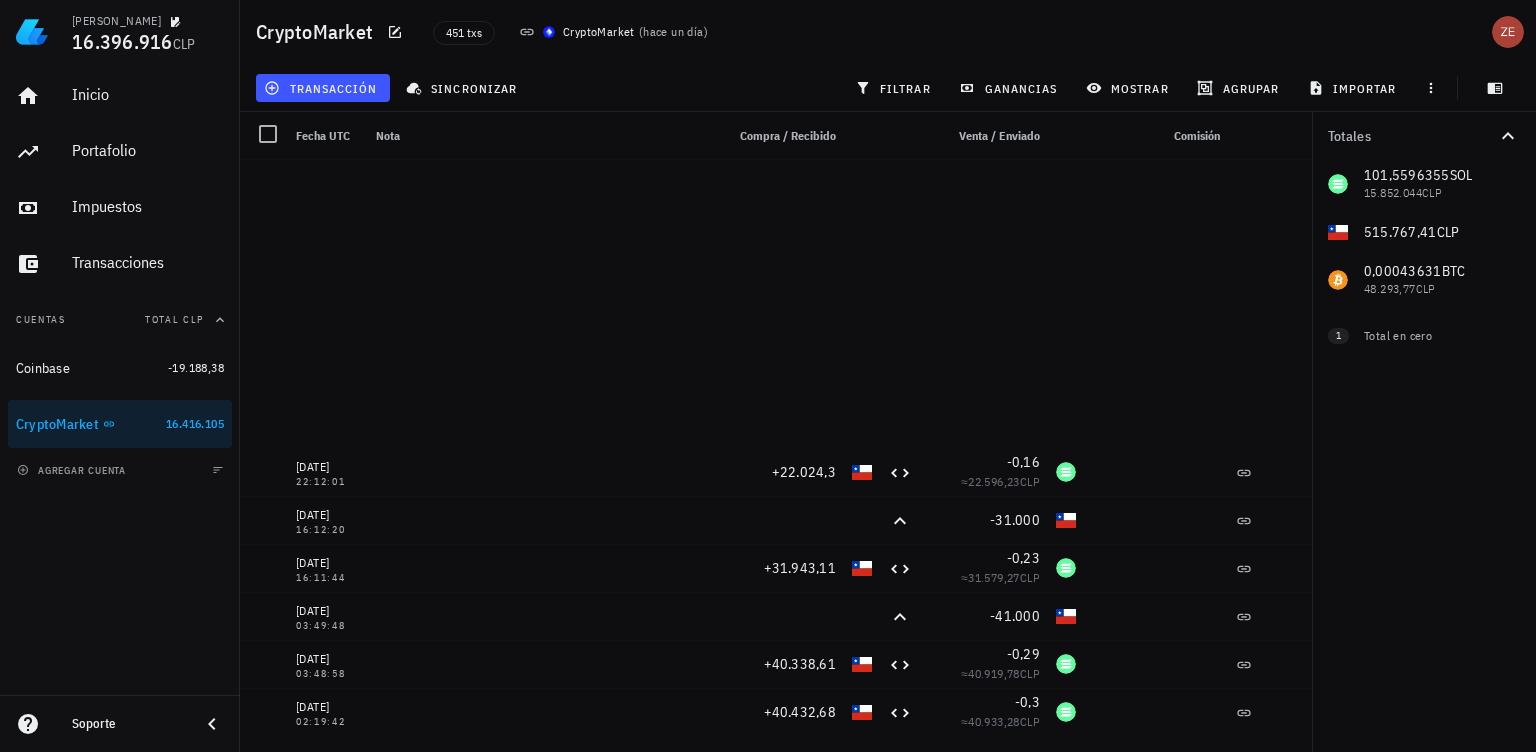 scroll, scrollTop: 533, scrollLeft: 0, axis: vertical 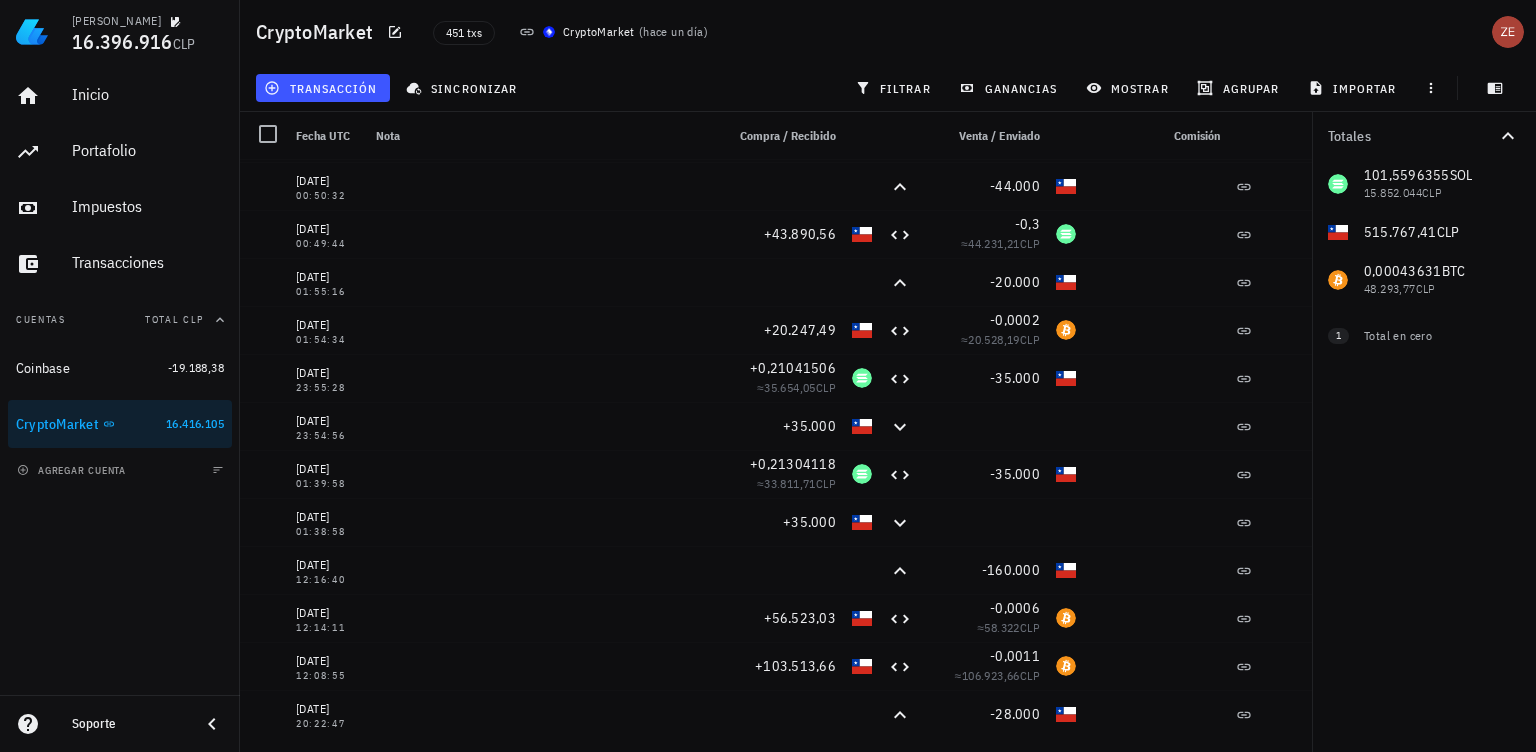 click on "101,5596355  SOL   15.852.044  CLP     515.767,41  CLP       0,00043631  BTC   48.293,77  CLP     0  XRP   0  CLP" at bounding box center (1424, 232) 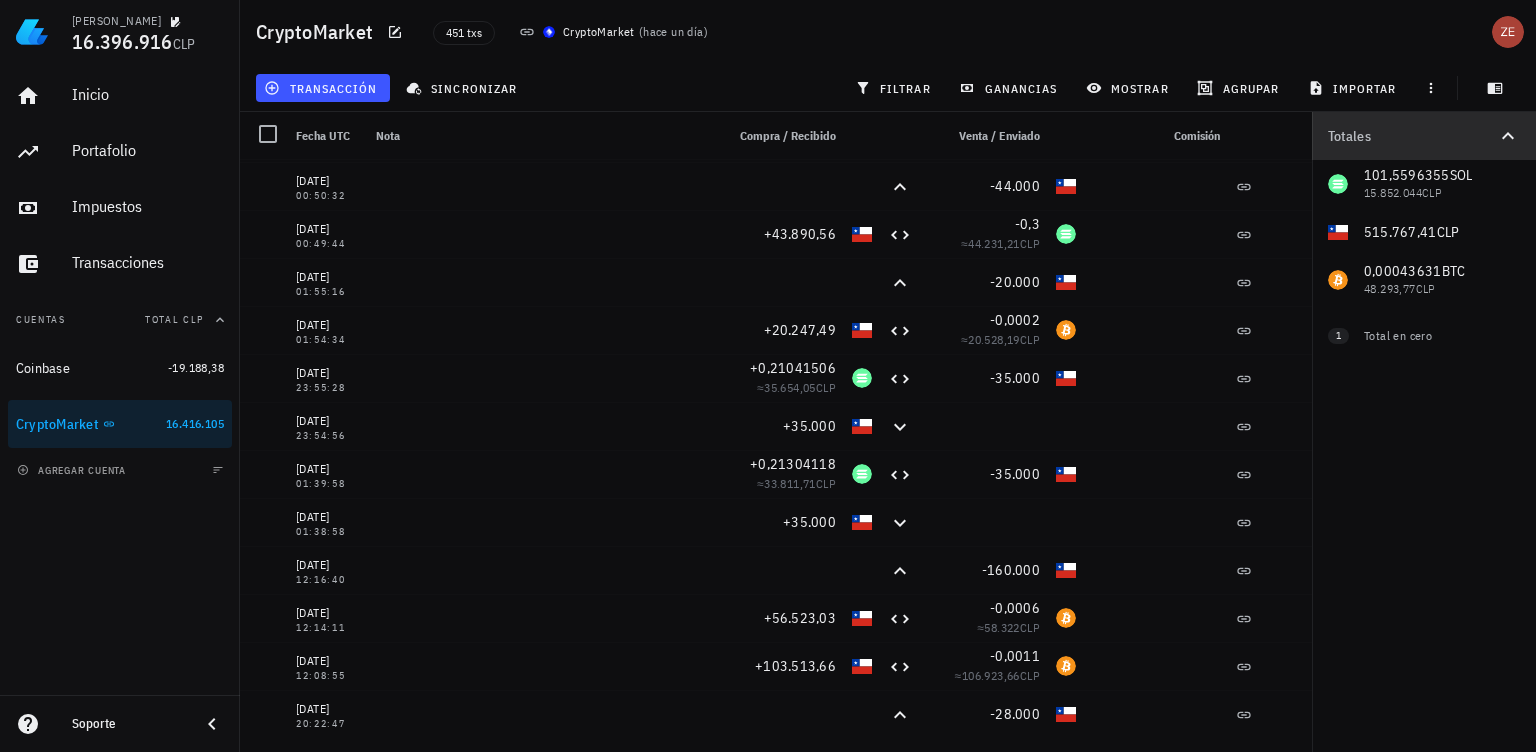 click 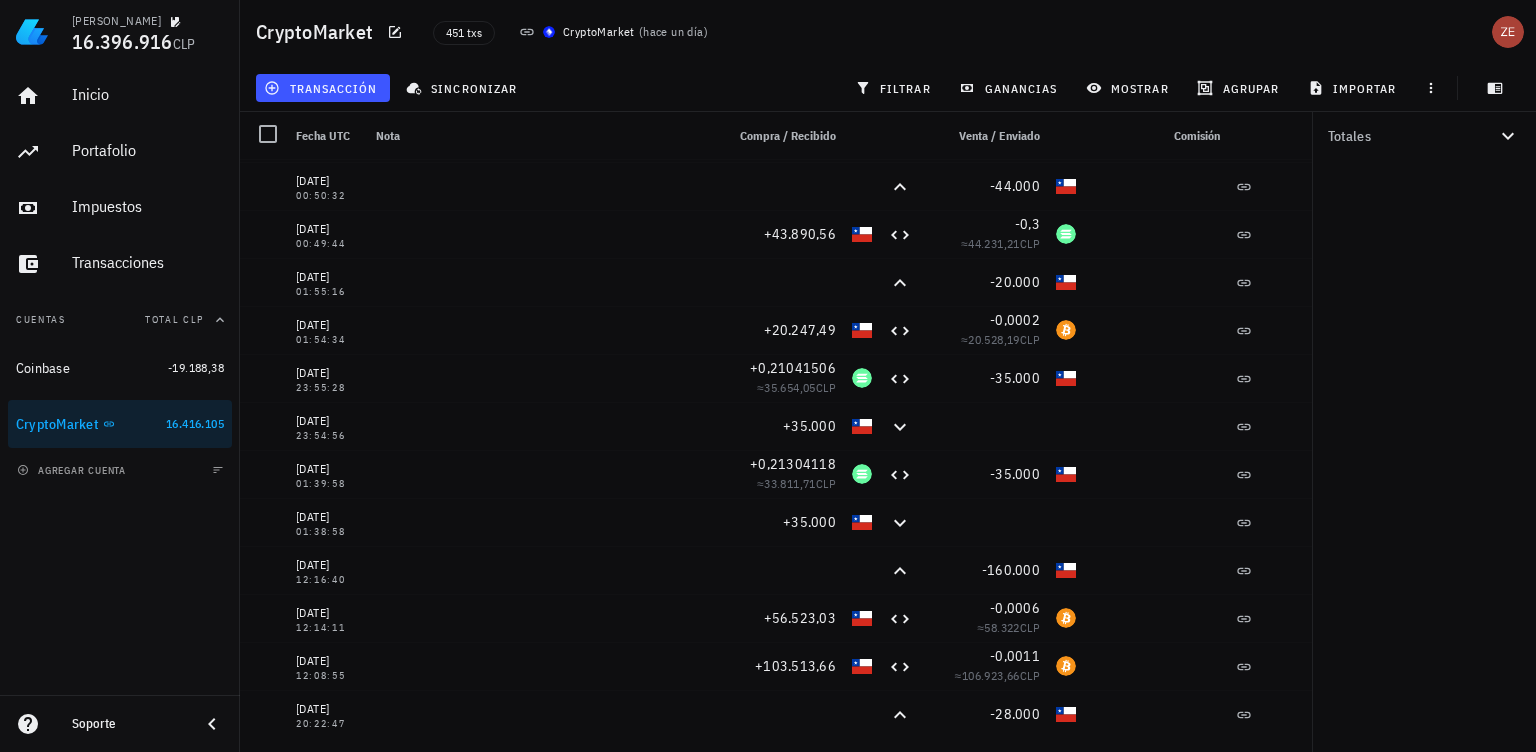 click 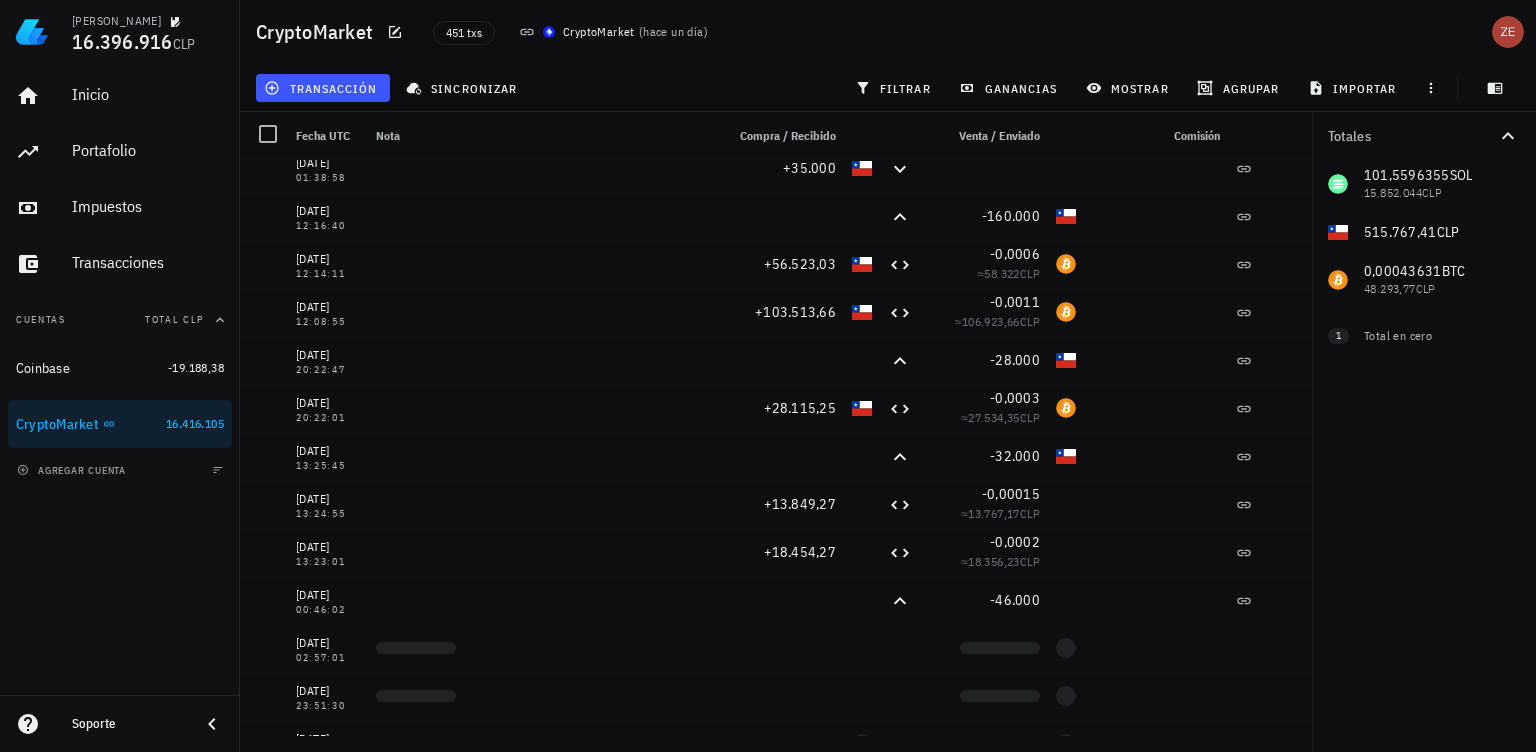 scroll, scrollTop: 2066, scrollLeft: 0, axis: vertical 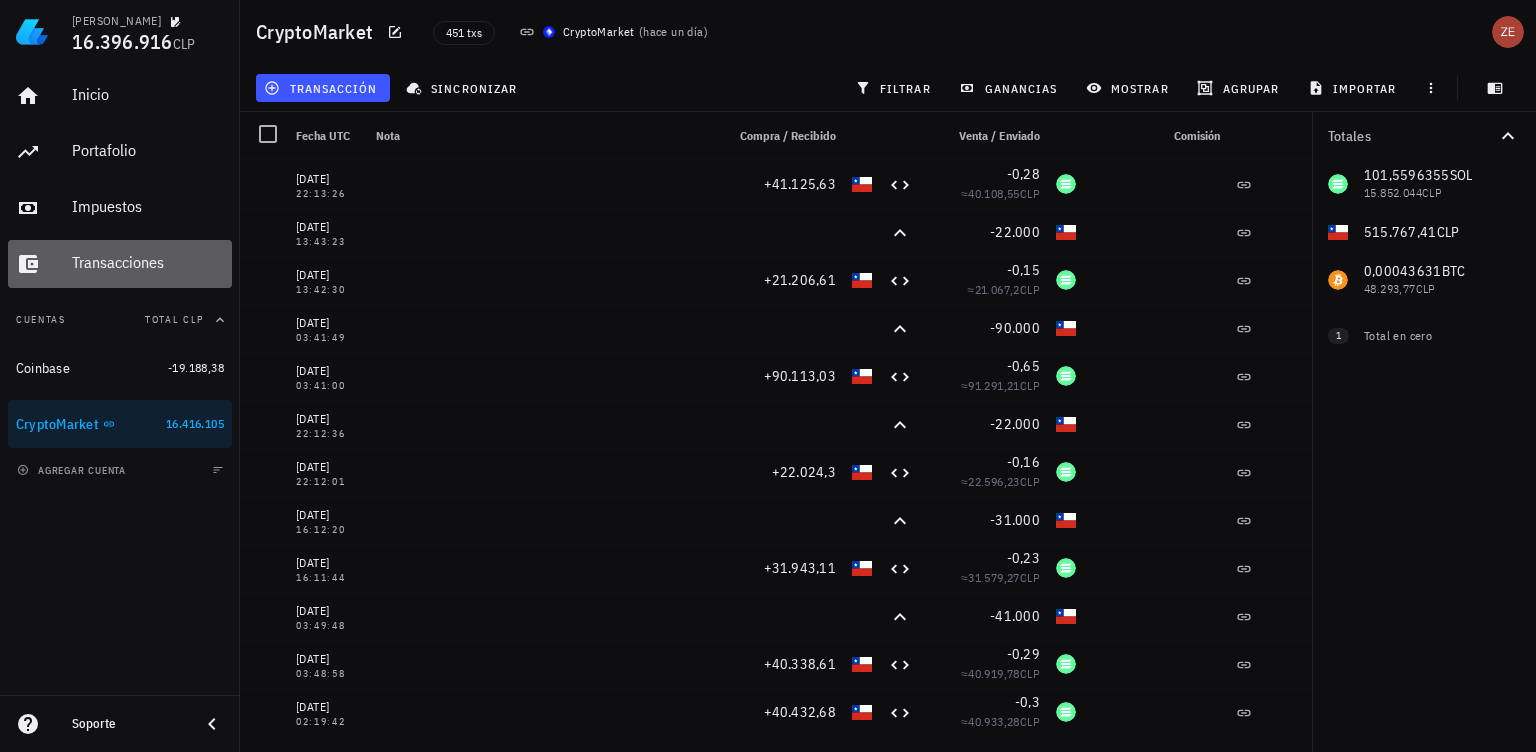 click on "Transacciones" at bounding box center [148, 263] 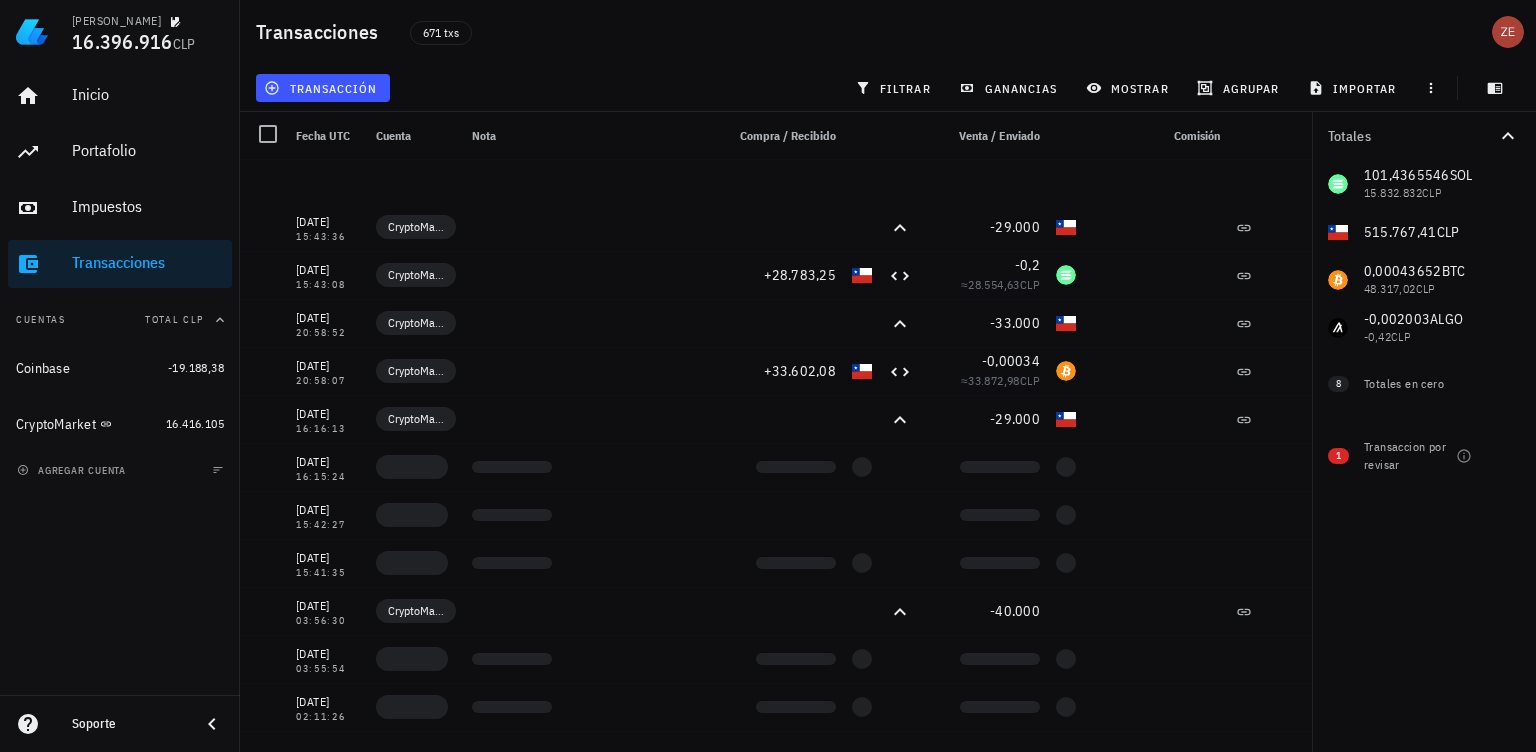 scroll, scrollTop: 1066, scrollLeft: 0, axis: vertical 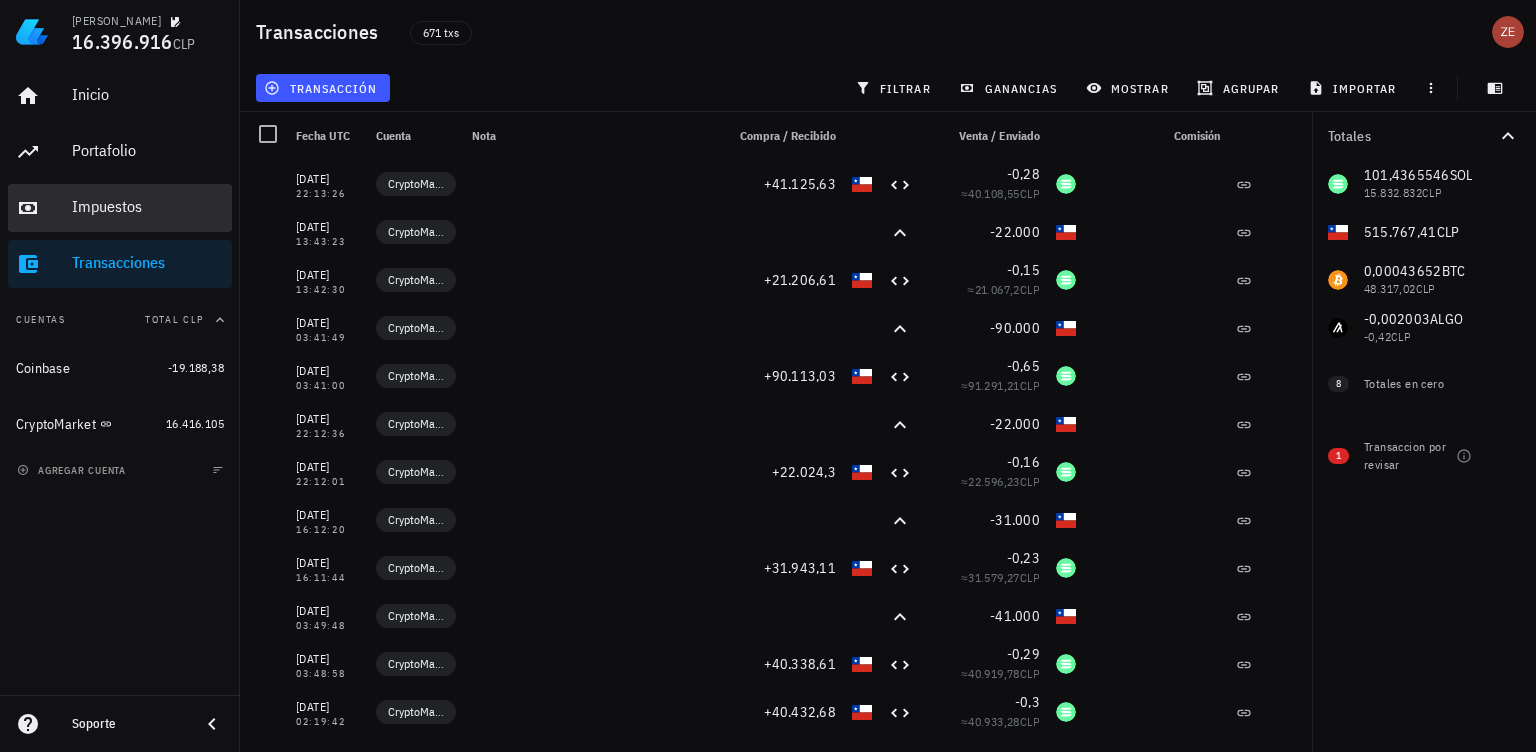 click on "Impuestos" at bounding box center [148, 206] 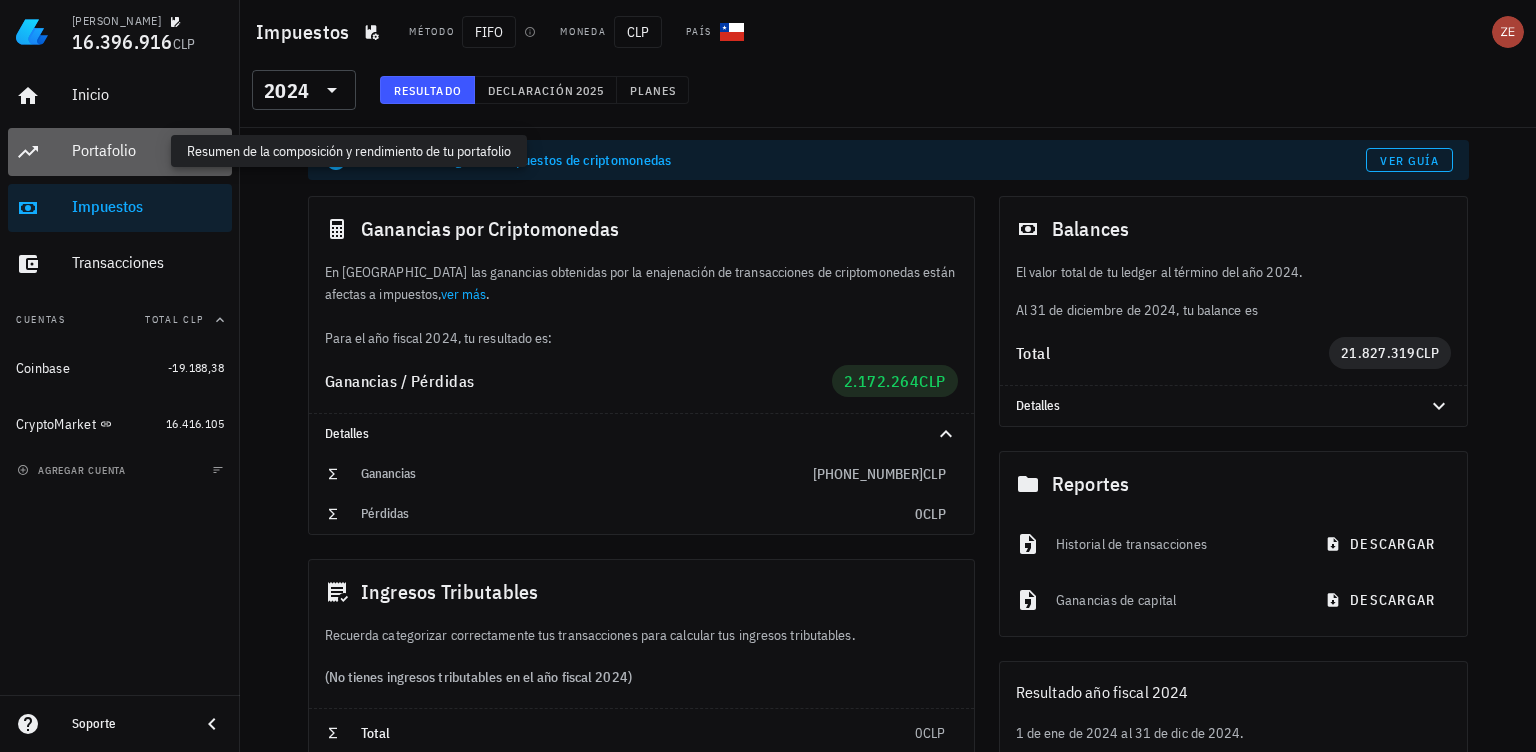 click on "Portafolio" at bounding box center [148, 150] 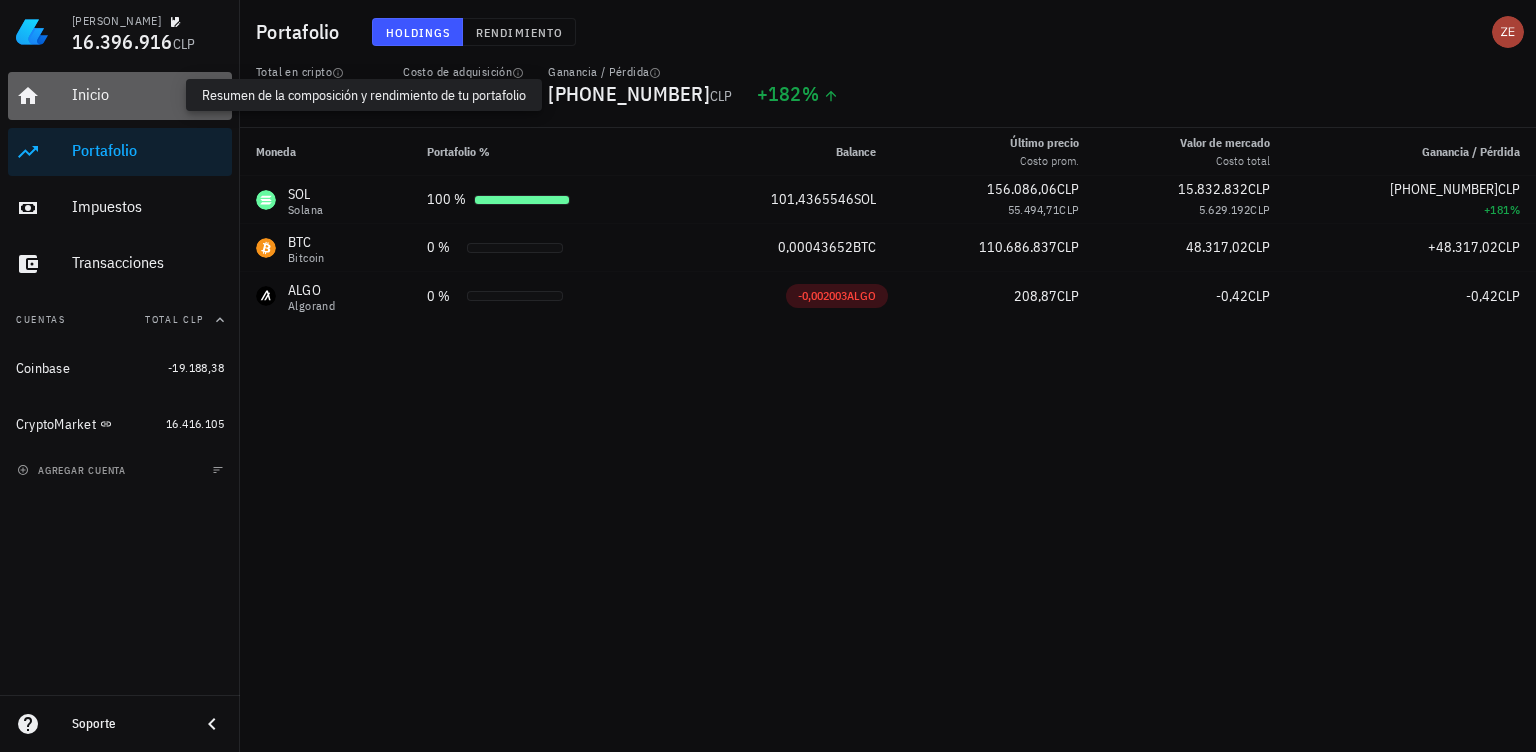 click on "Inicio" at bounding box center (148, 94) 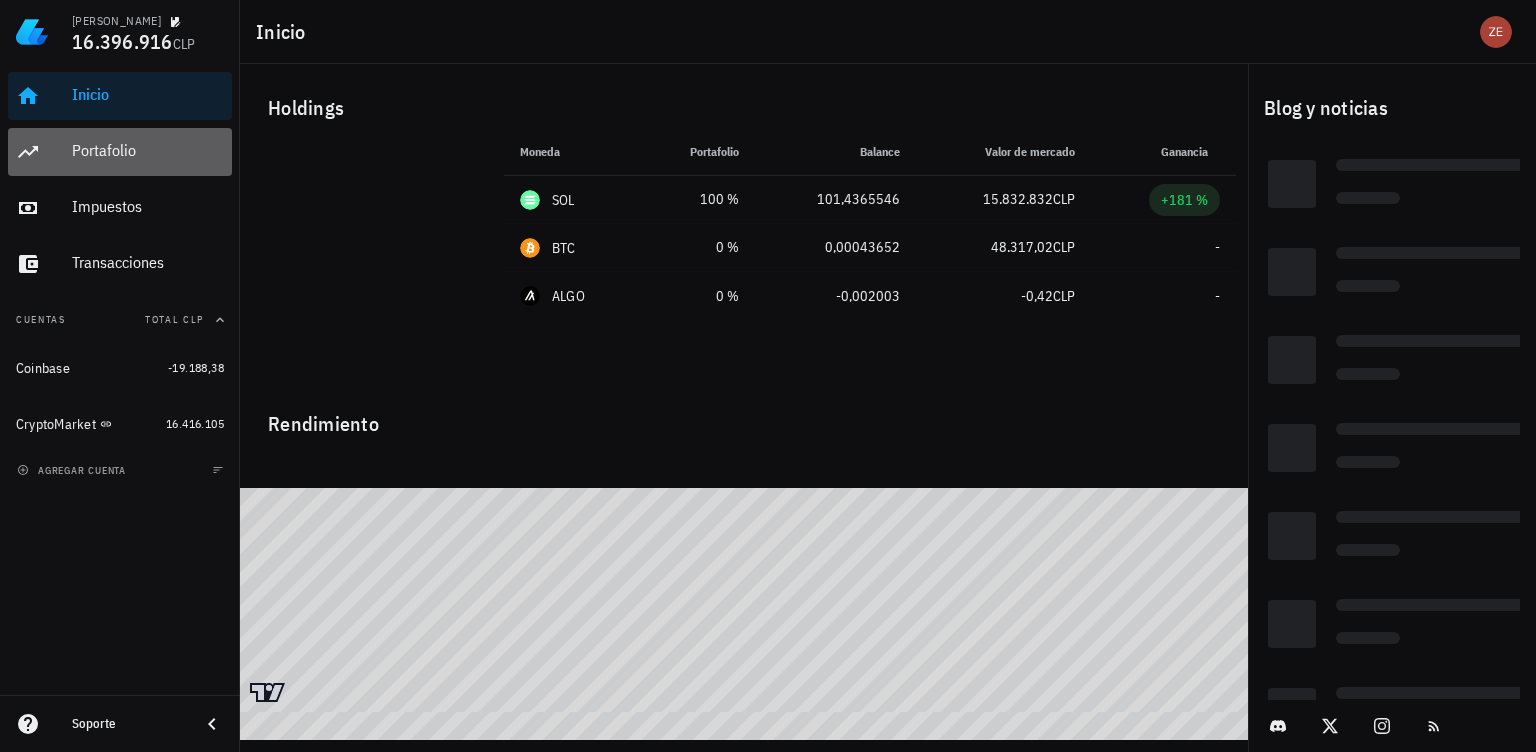 click on "Portafolio" at bounding box center (148, 150) 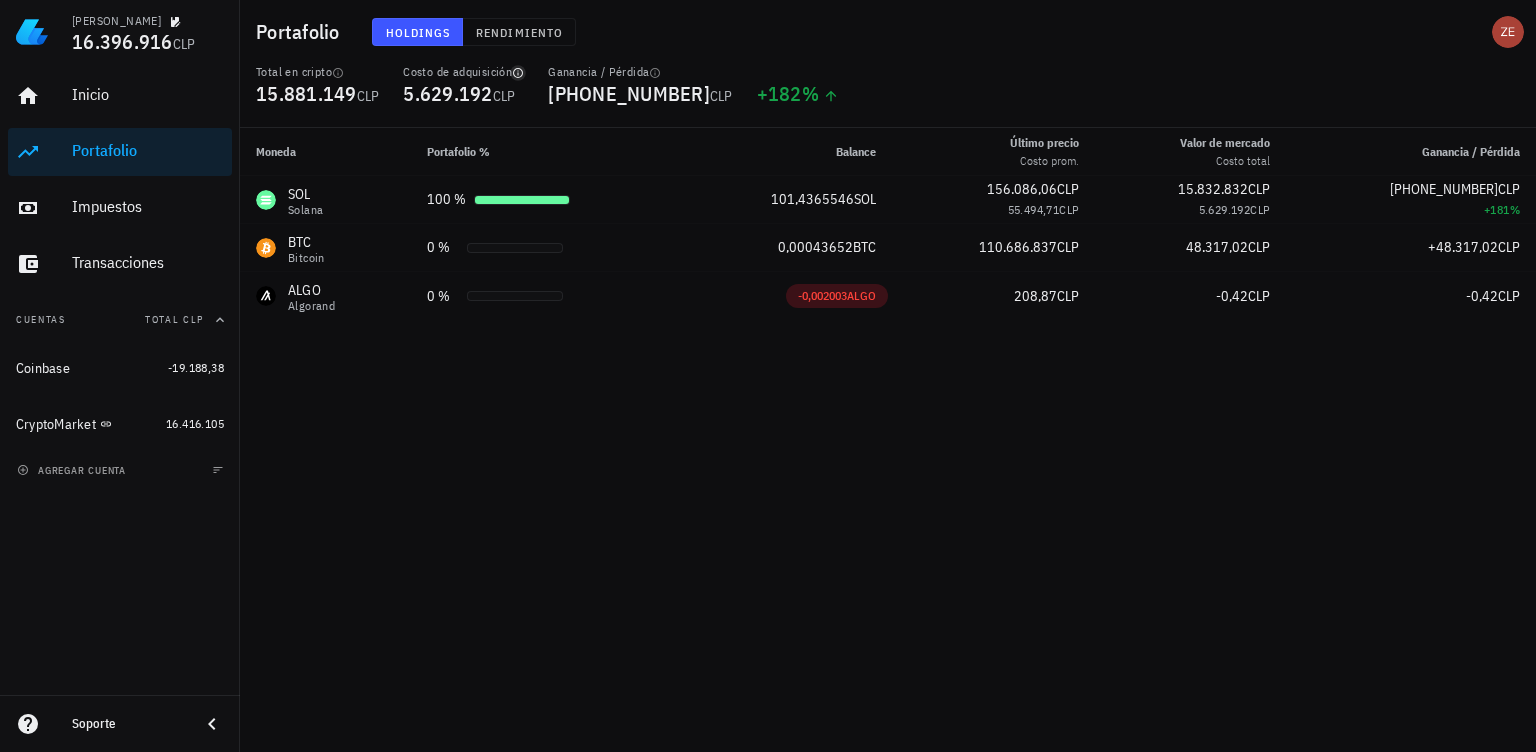 click 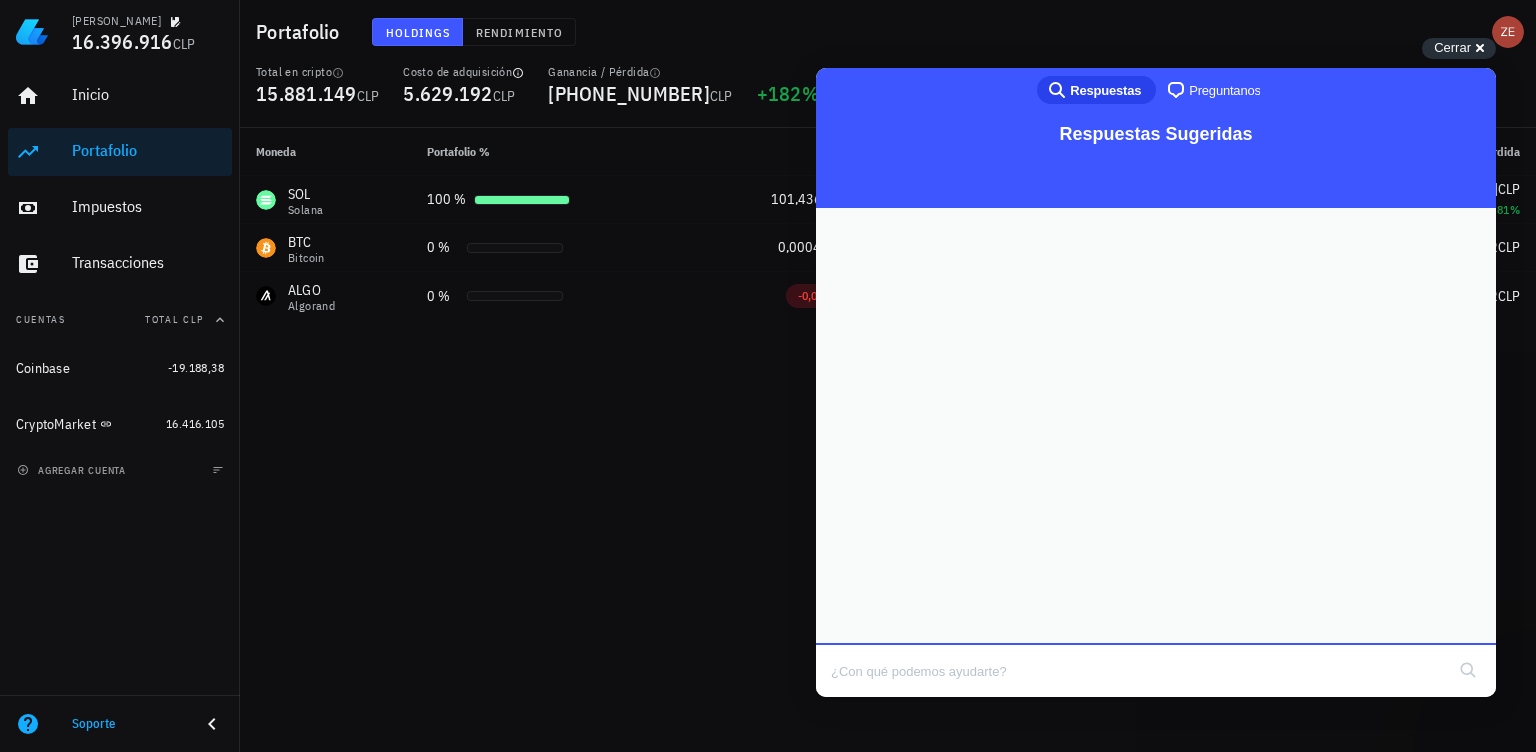 scroll, scrollTop: 0, scrollLeft: 0, axis: both 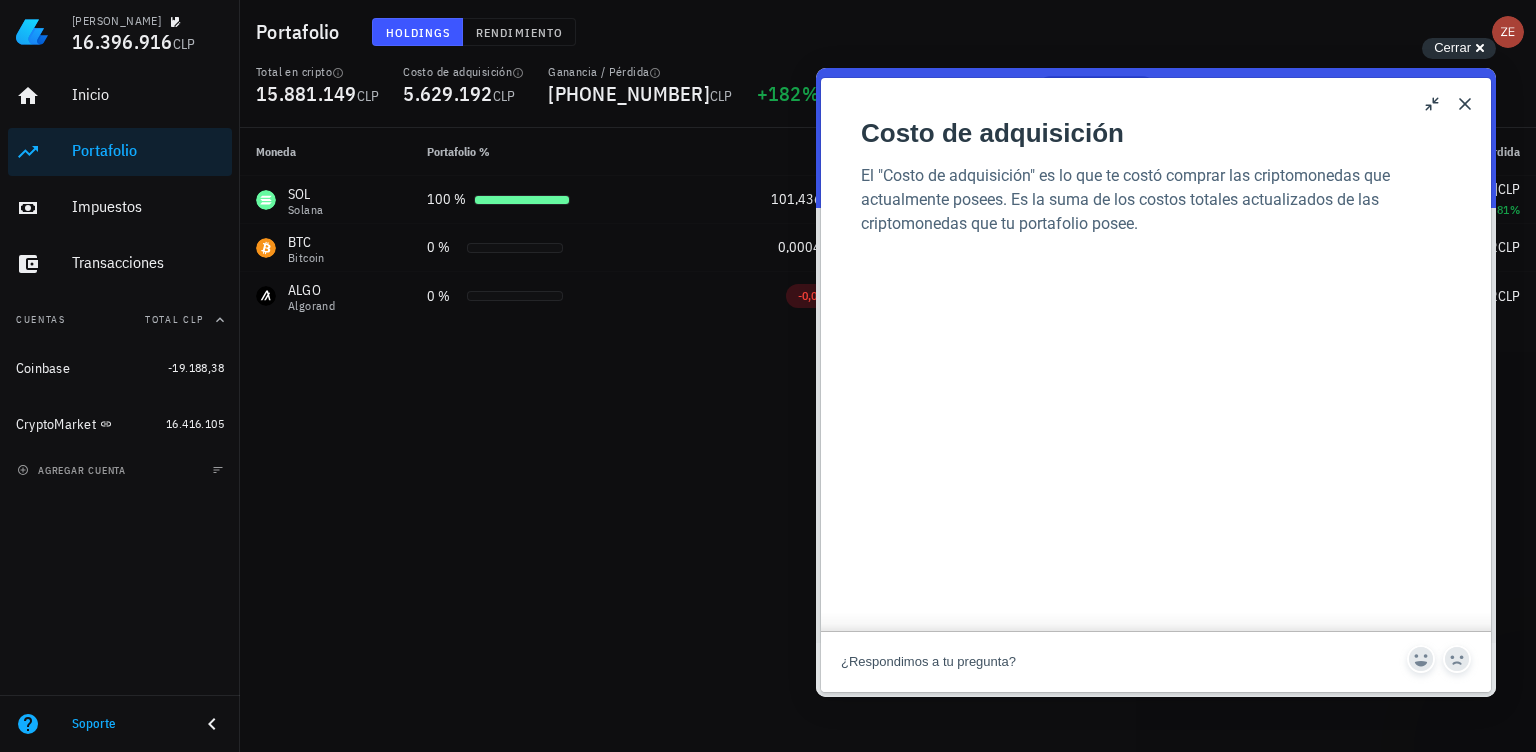 click on "Close" at bounding box center [1465, 104] 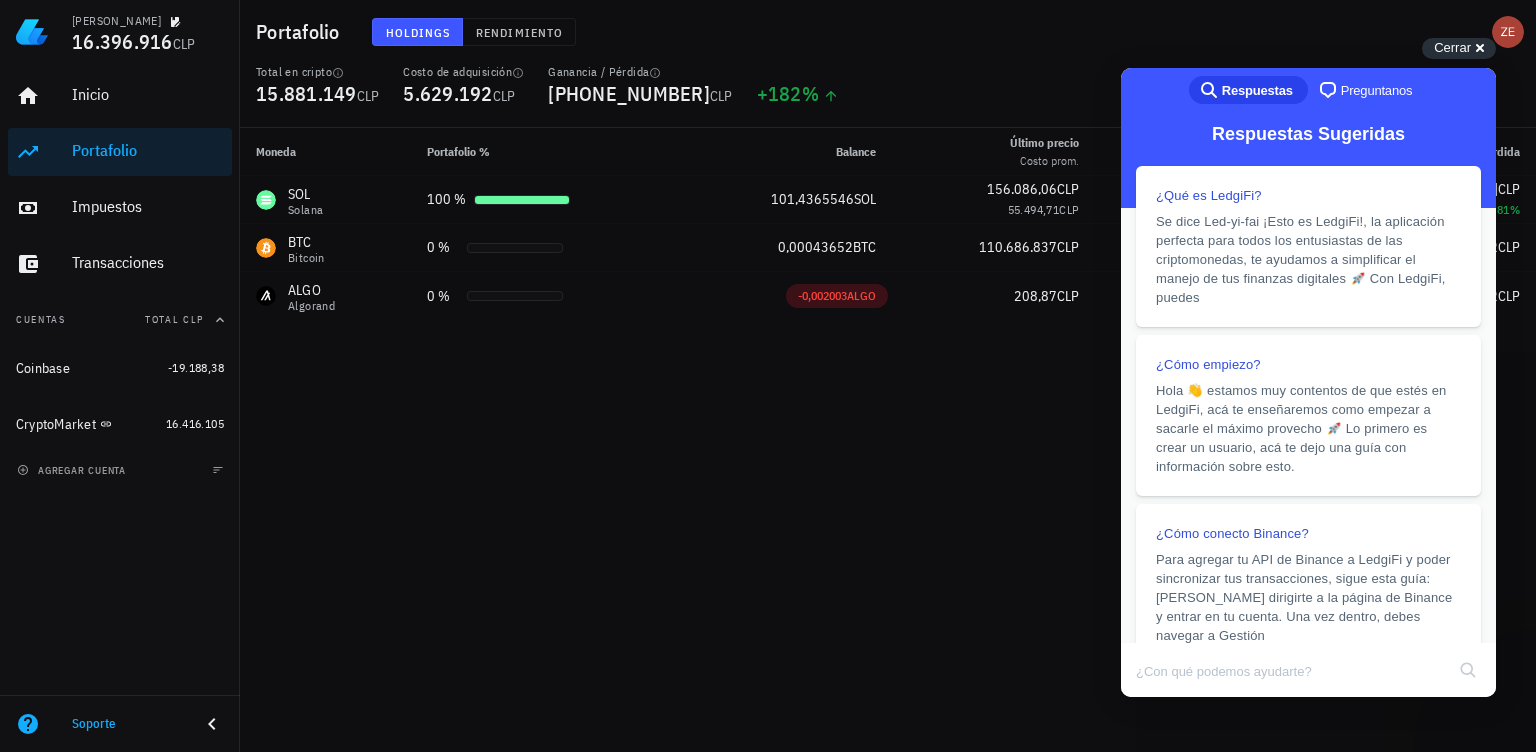 click on "Total en cripto
15.881.149  CLP
Costo de adquisición
5.629.192  CLP
Ganancia / Pérdida
+10.251.957  CLP   +182  %" at bounding box center (888, 96) 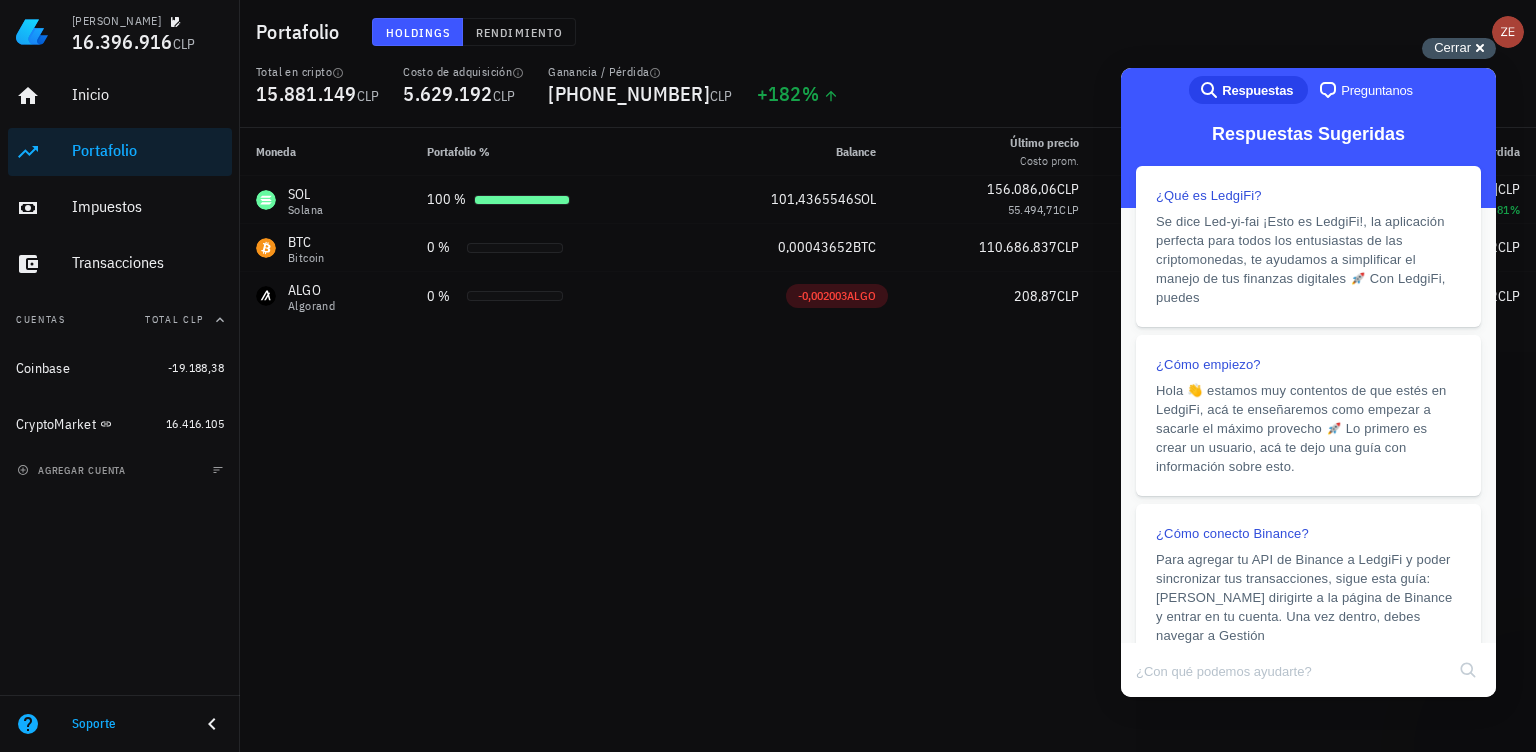 click on "Cerrar" at bounding box center [1452, 47] 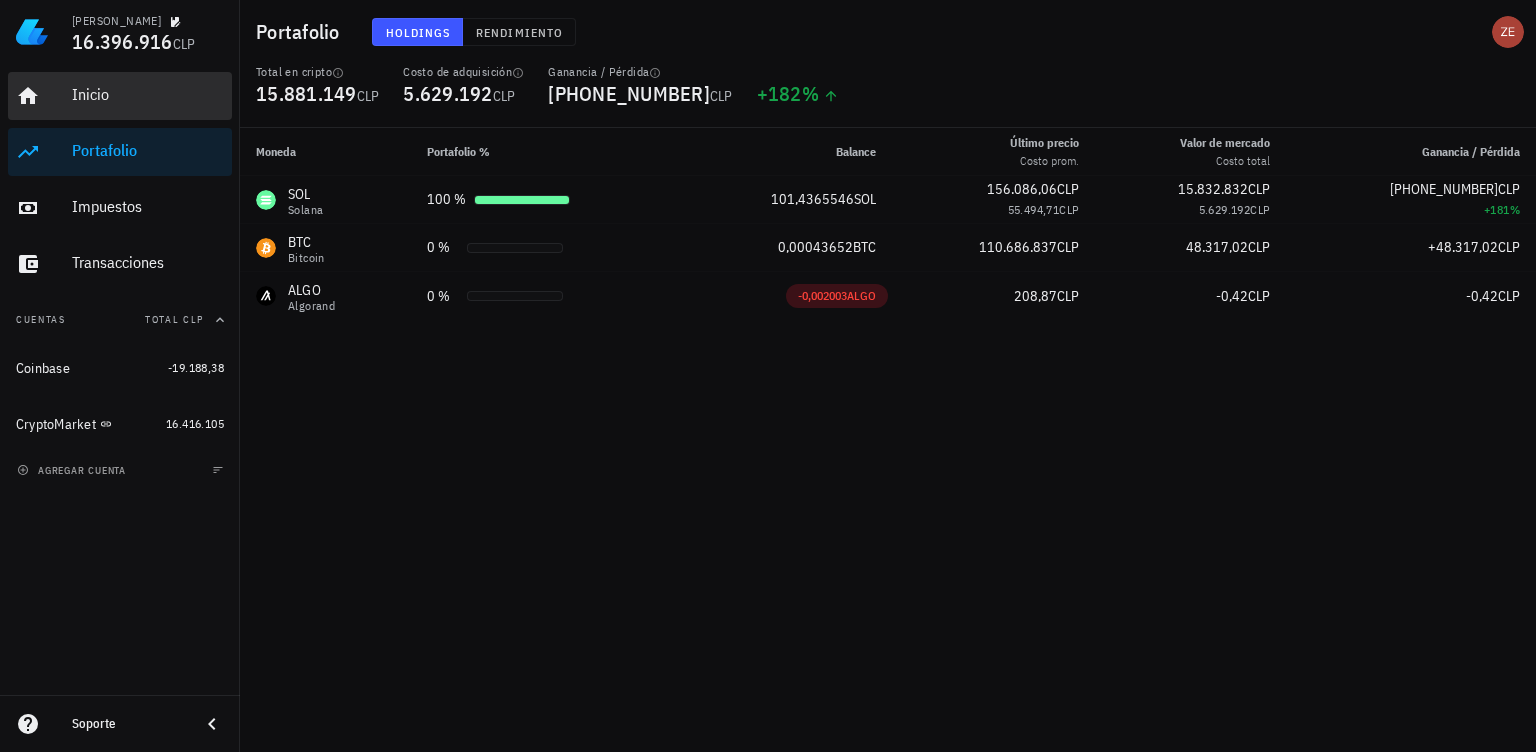 click on "Inicio" at bounding box center [148, 94] 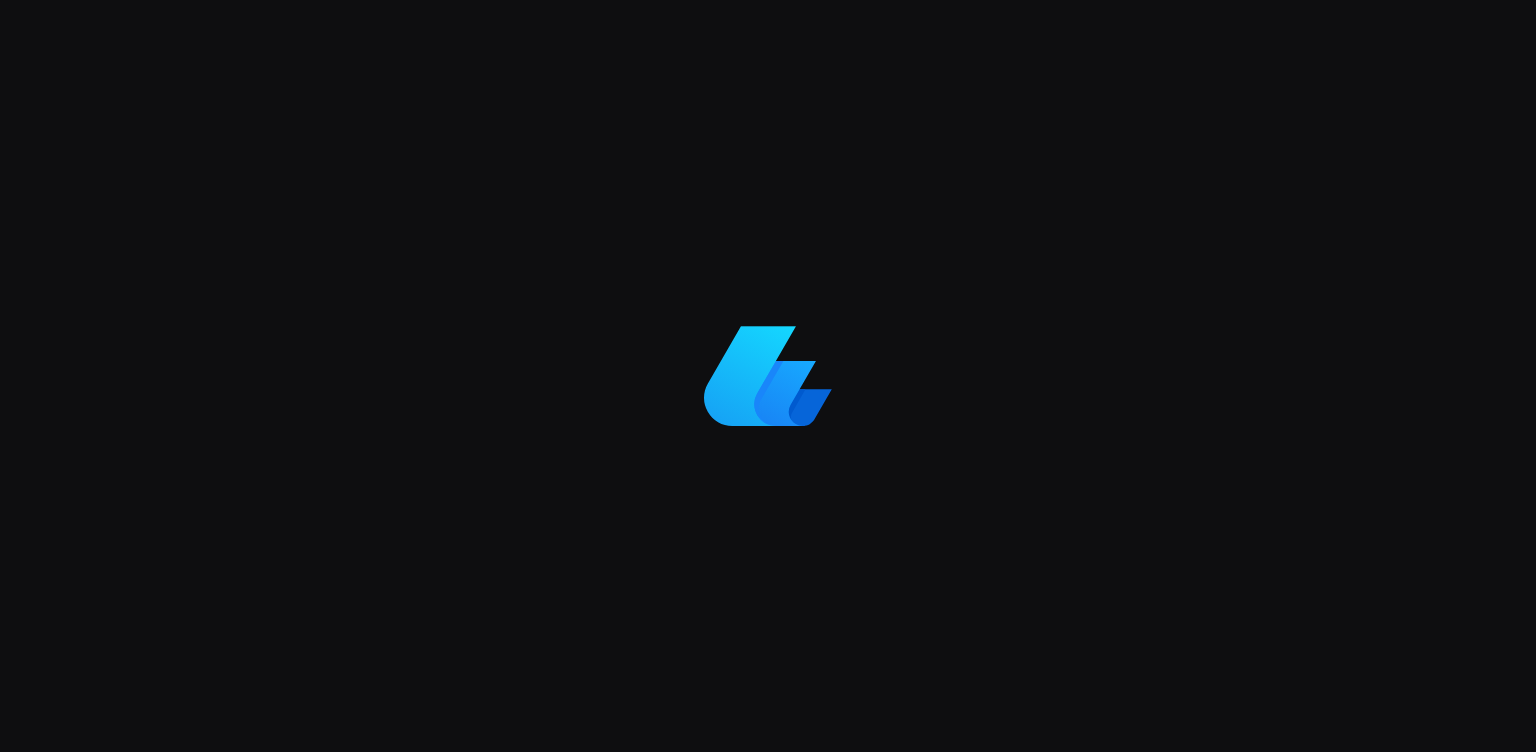 scroll, scrollTop: 0, scrollLeft: 0, axis: both 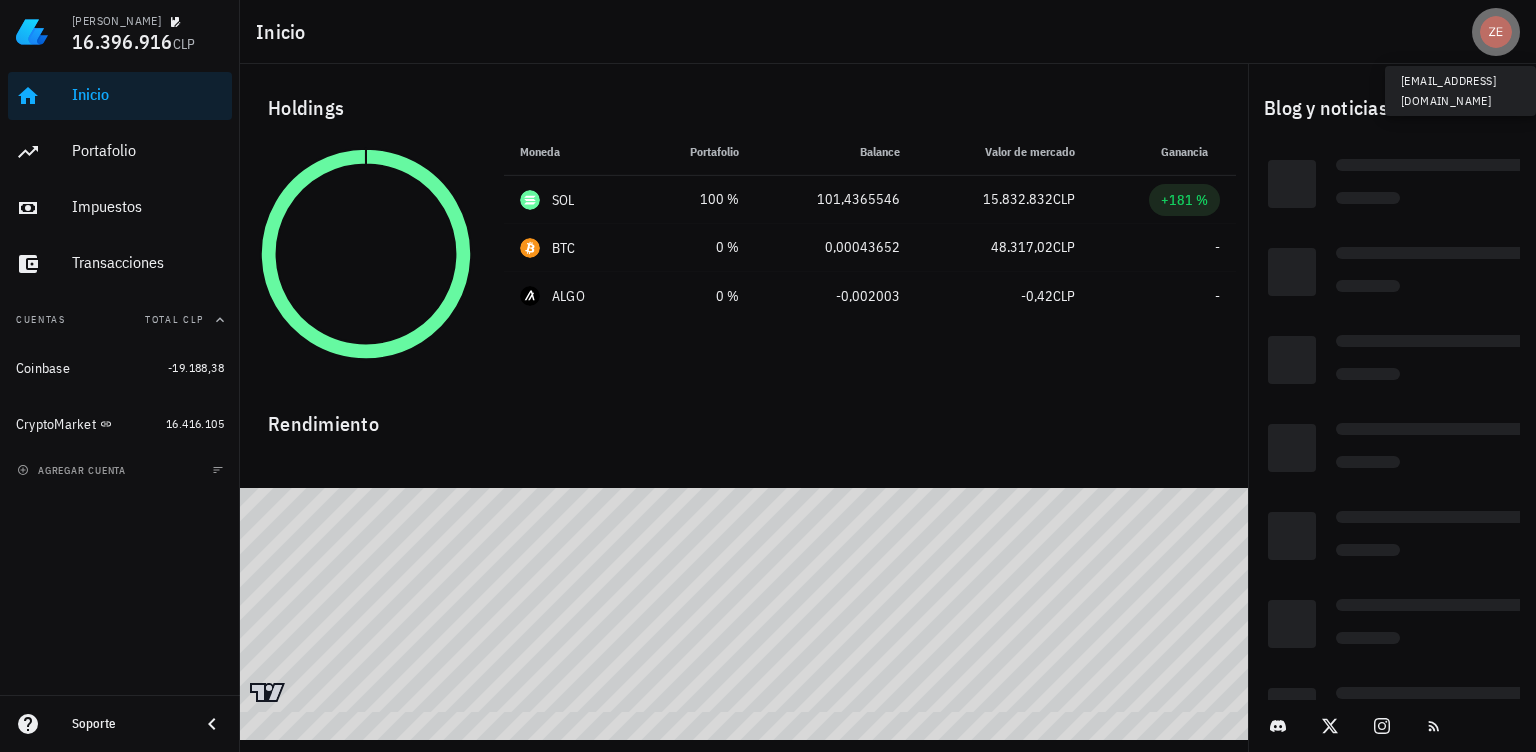 click at bounding box center [1496, 32] 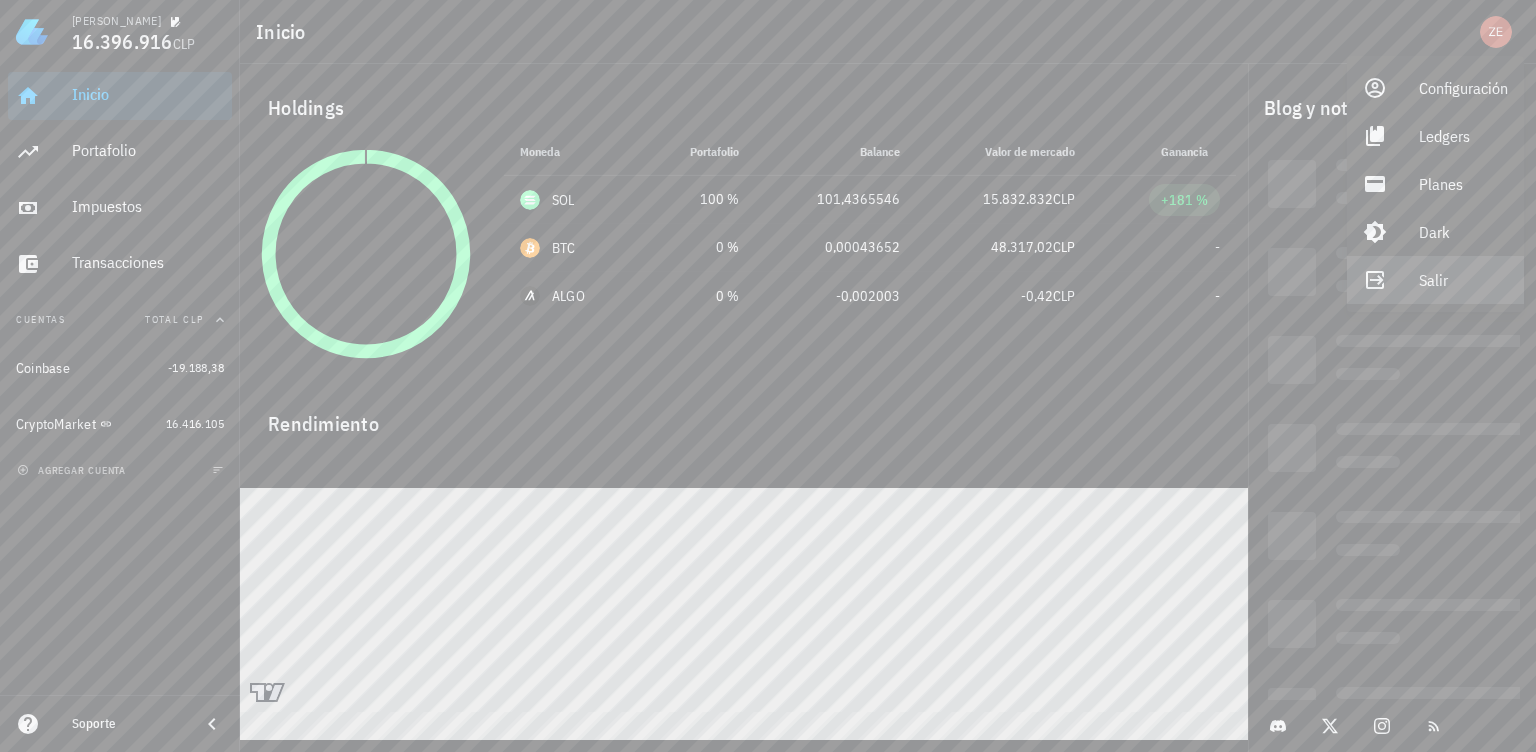 click on "Salir" at bounding box center [1435, 280] 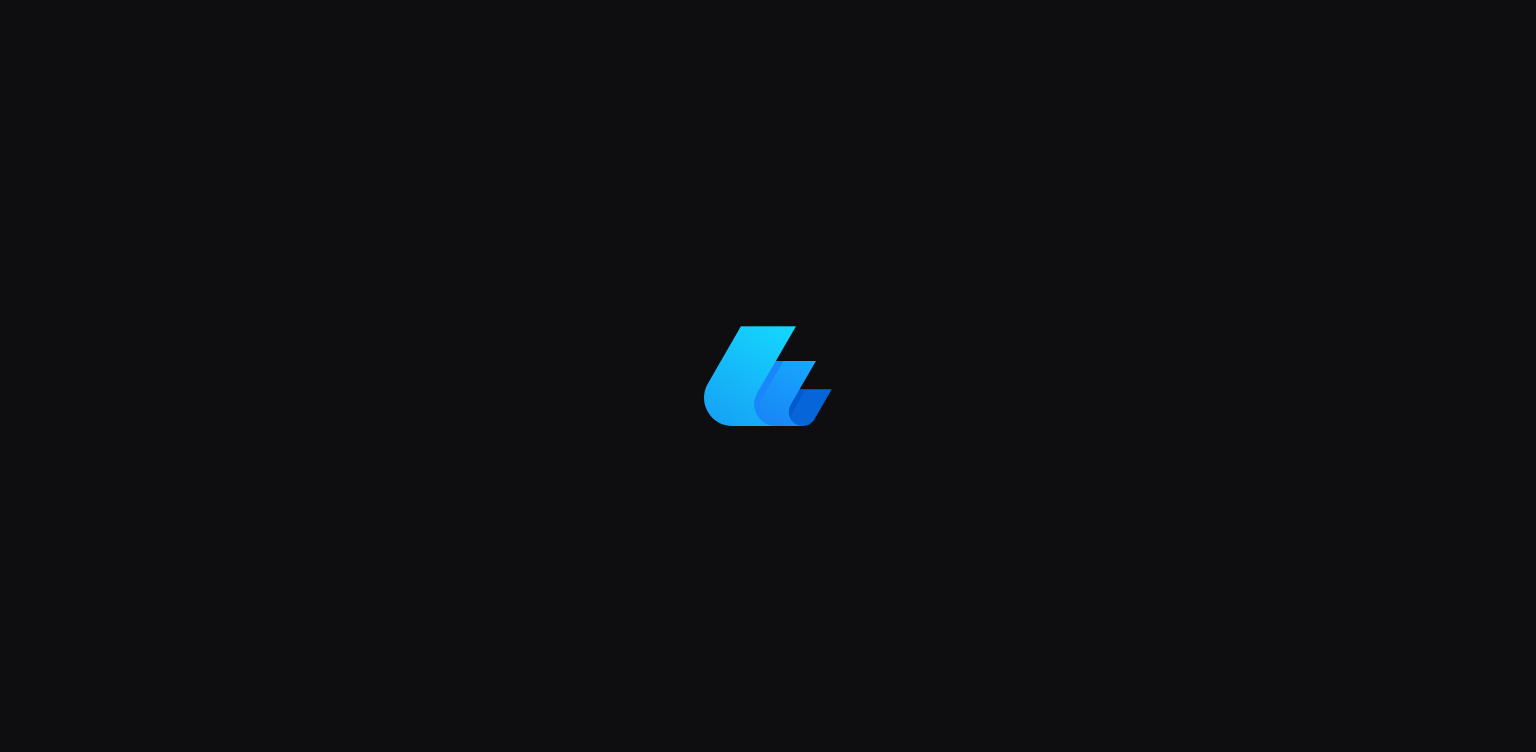 scroll, scrollTop: 0, scrollLeft: 0, axis: both 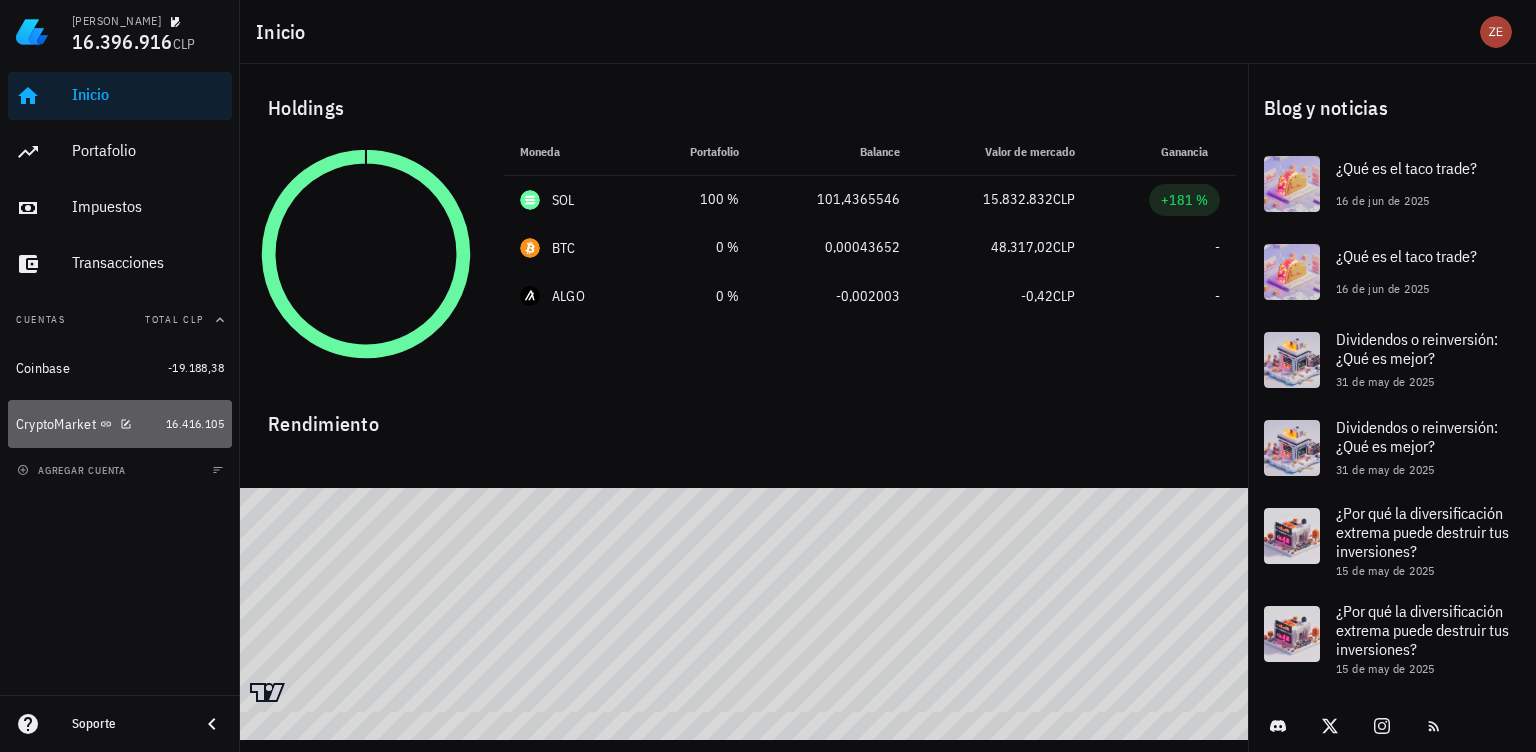 click on "CryptoMarket" at bounding box center (56, 424) 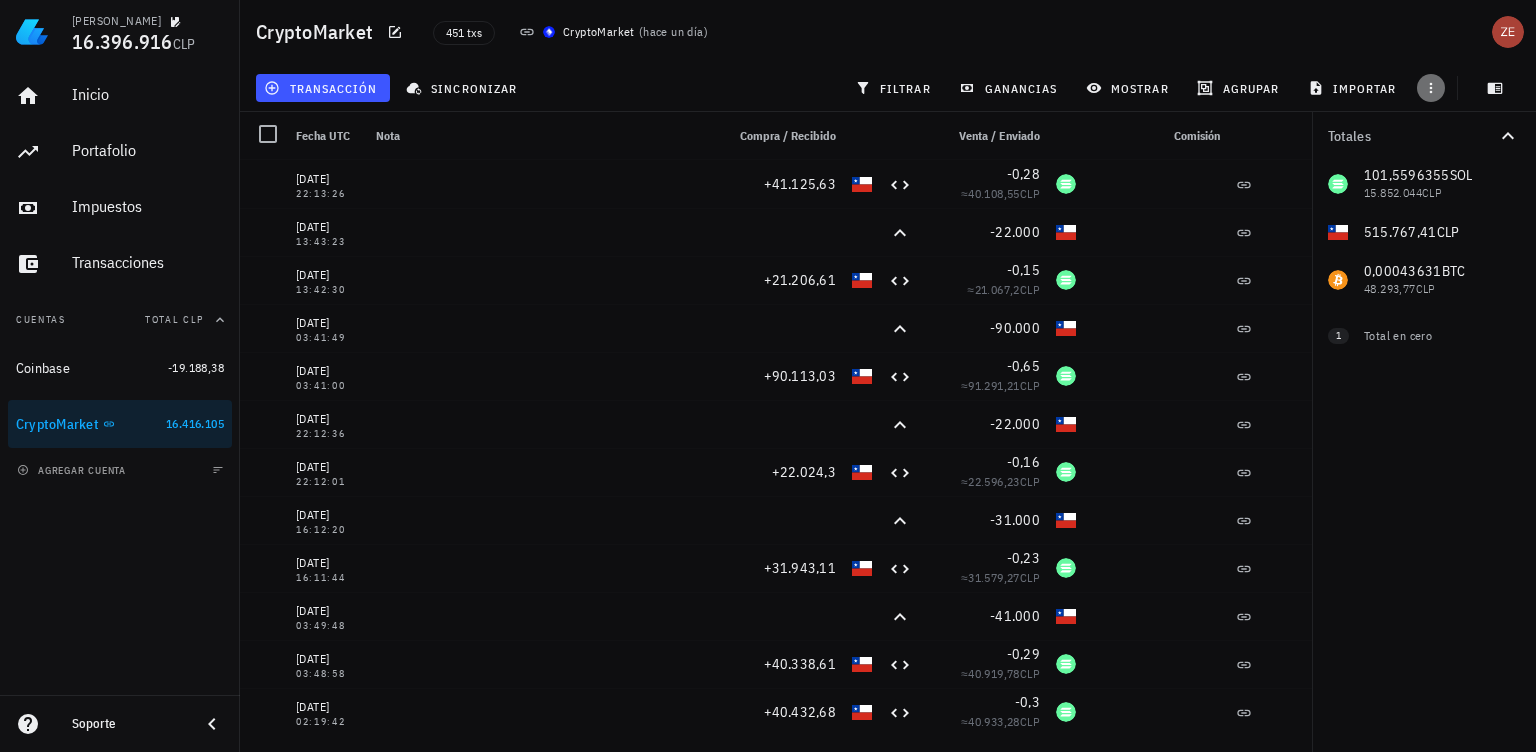 click 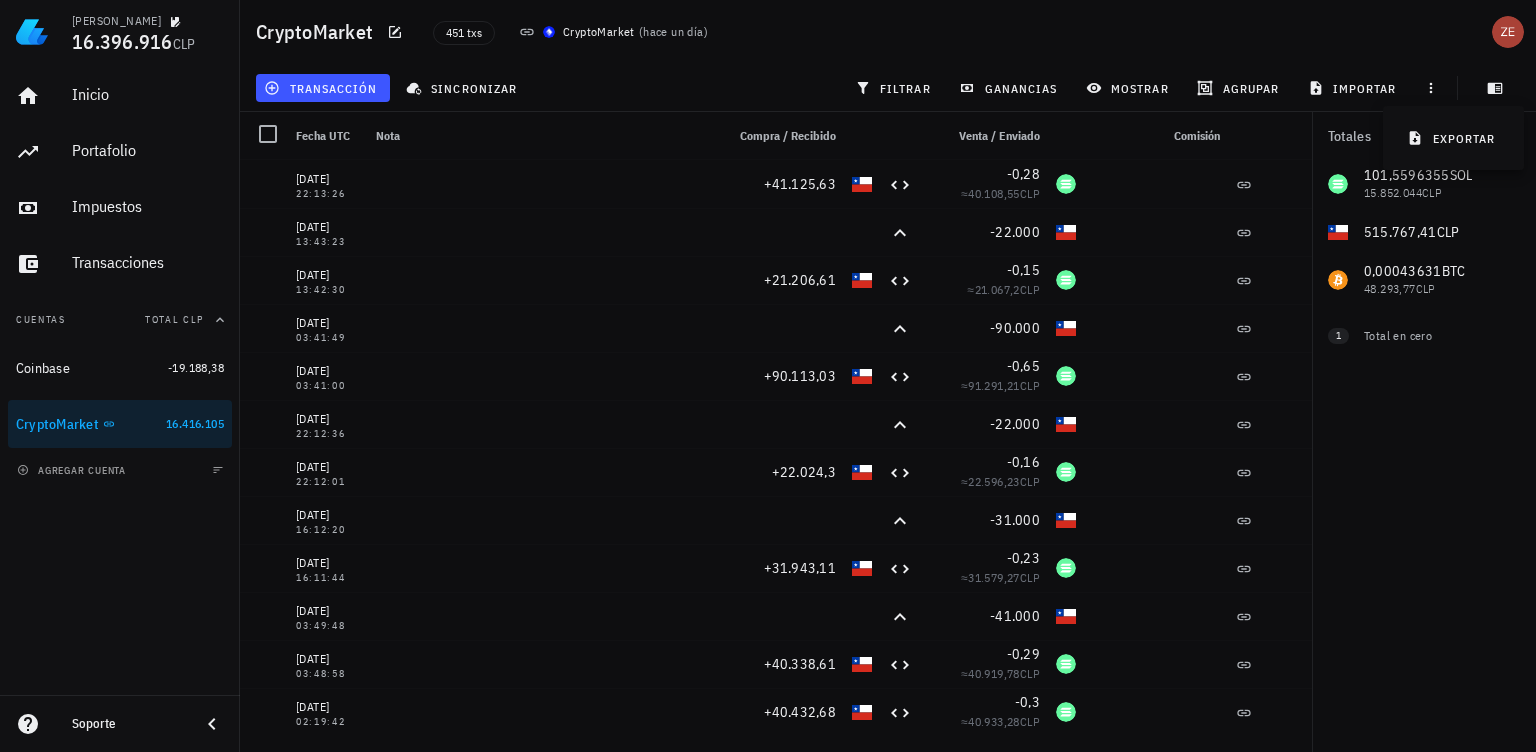 click on "CryptoMarket
451 txs
CryptoMarket   ( [DATE] )" at bounding box center (888, 32) 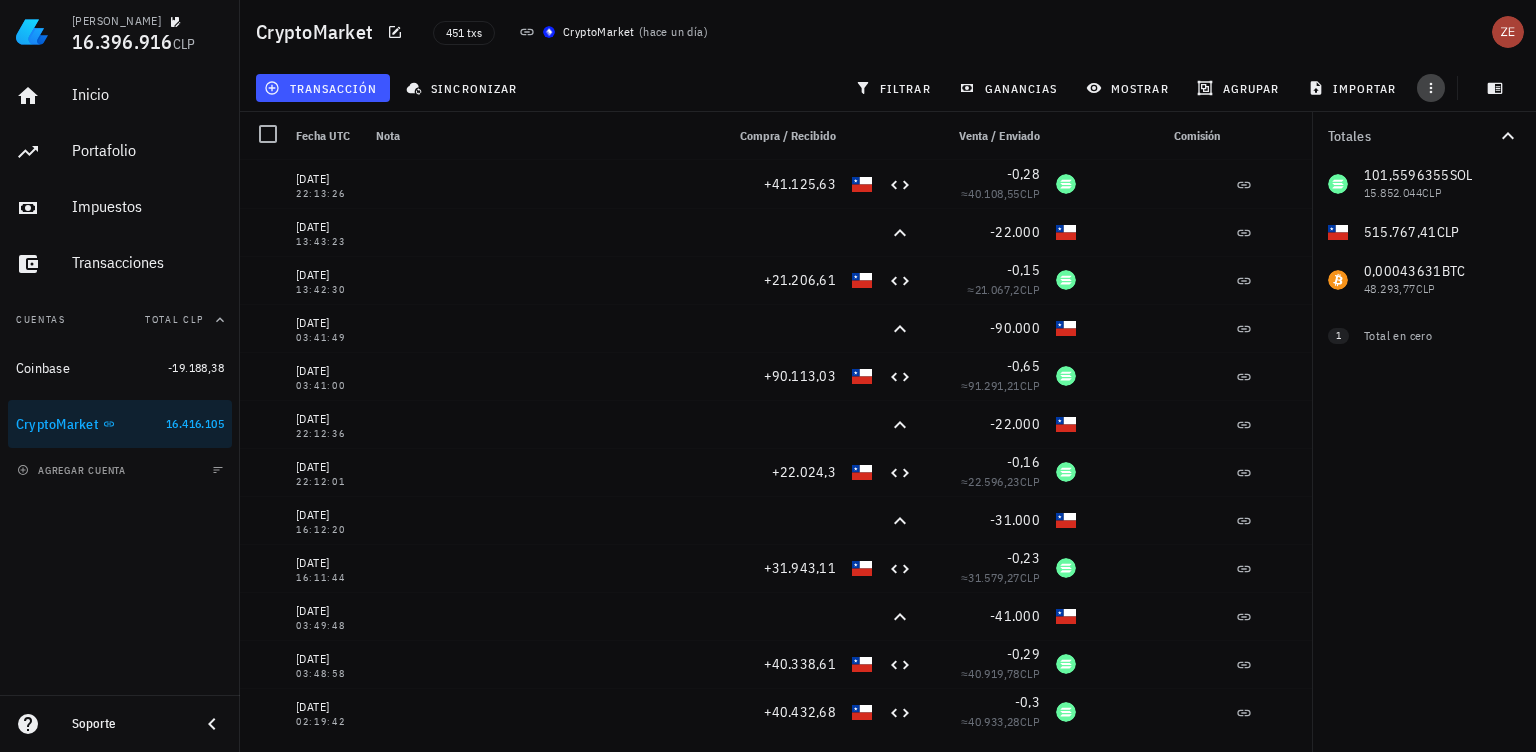 click 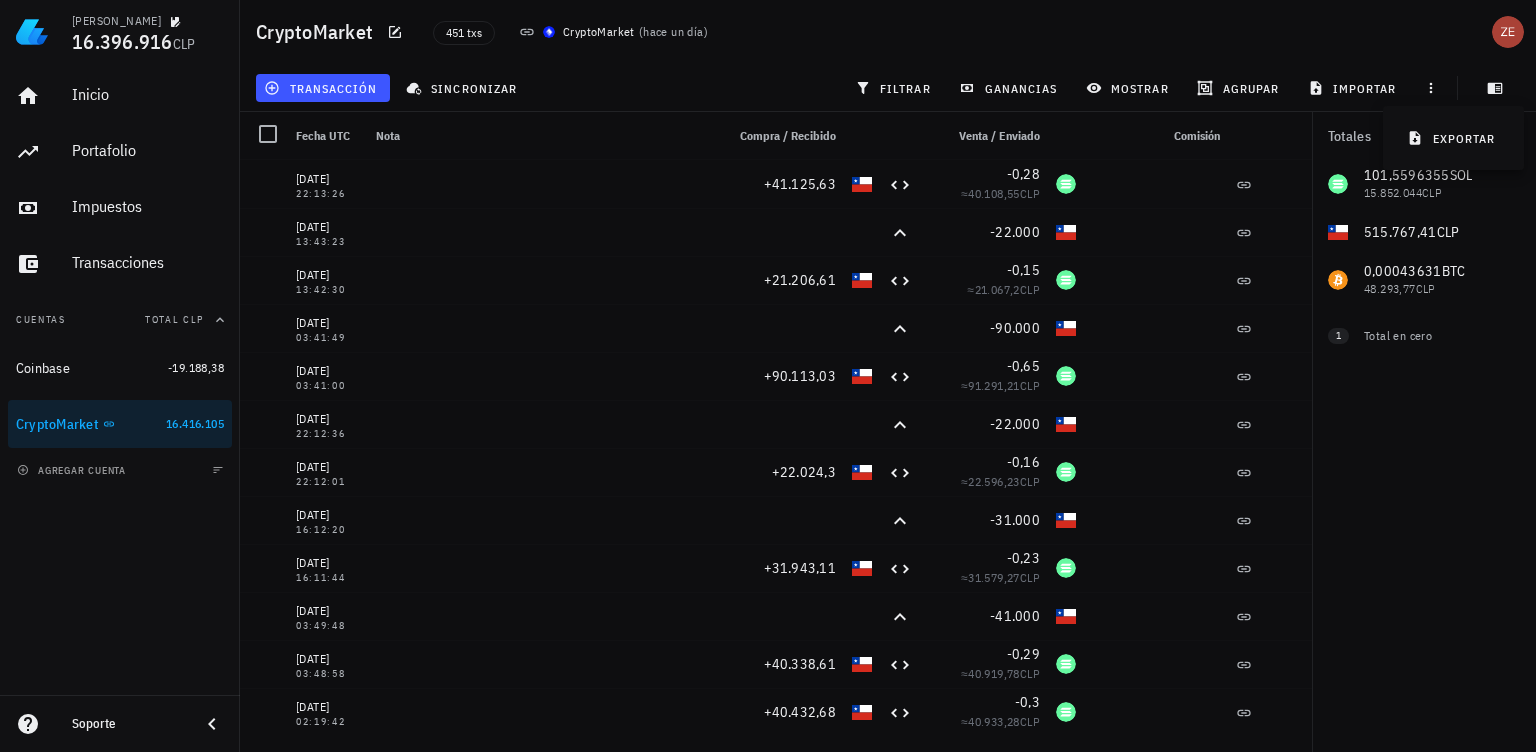 click on "CryptoMarket
451 txs
CryptoMarket   ( [DATE] )" at bounding box center (888, 32) 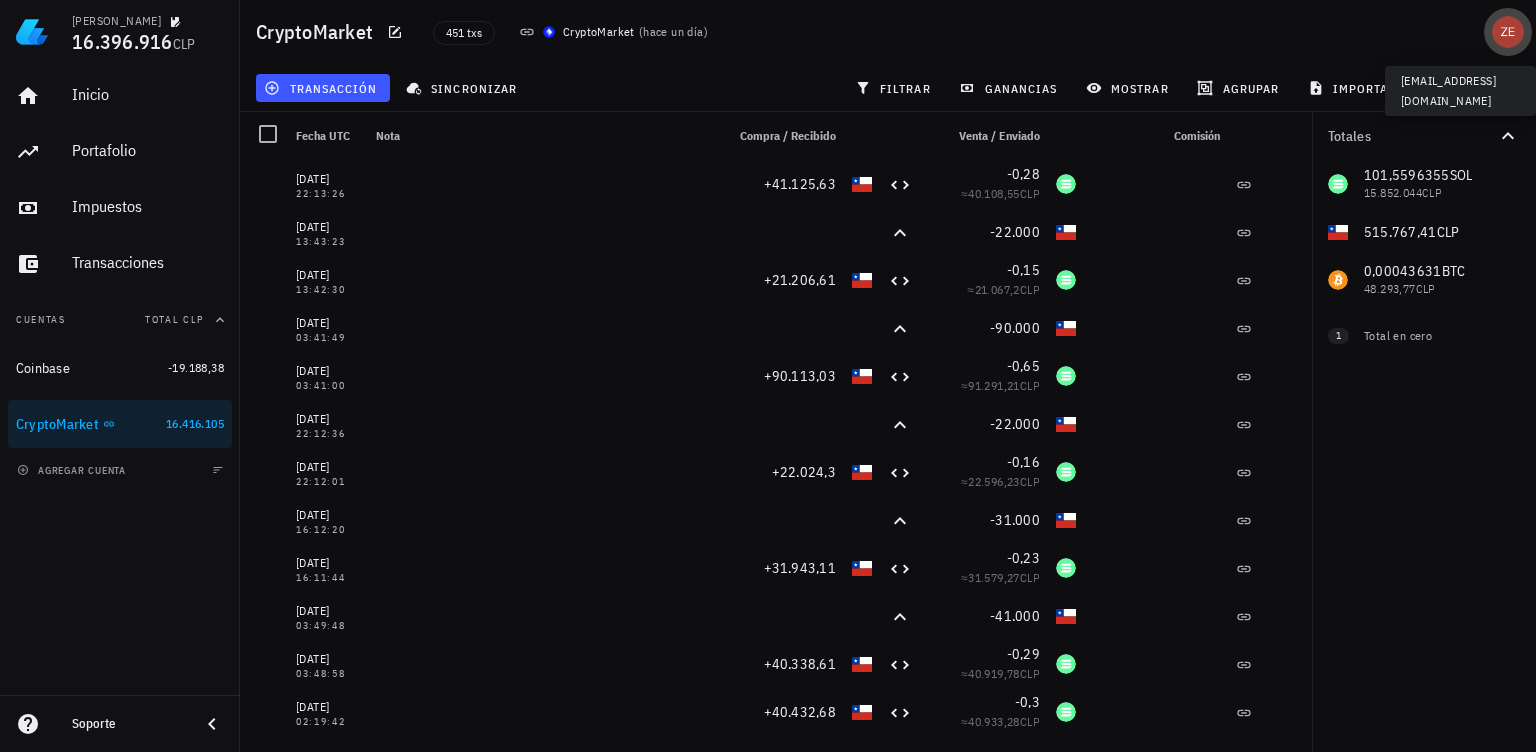 click at bounding box center (1508, 32) 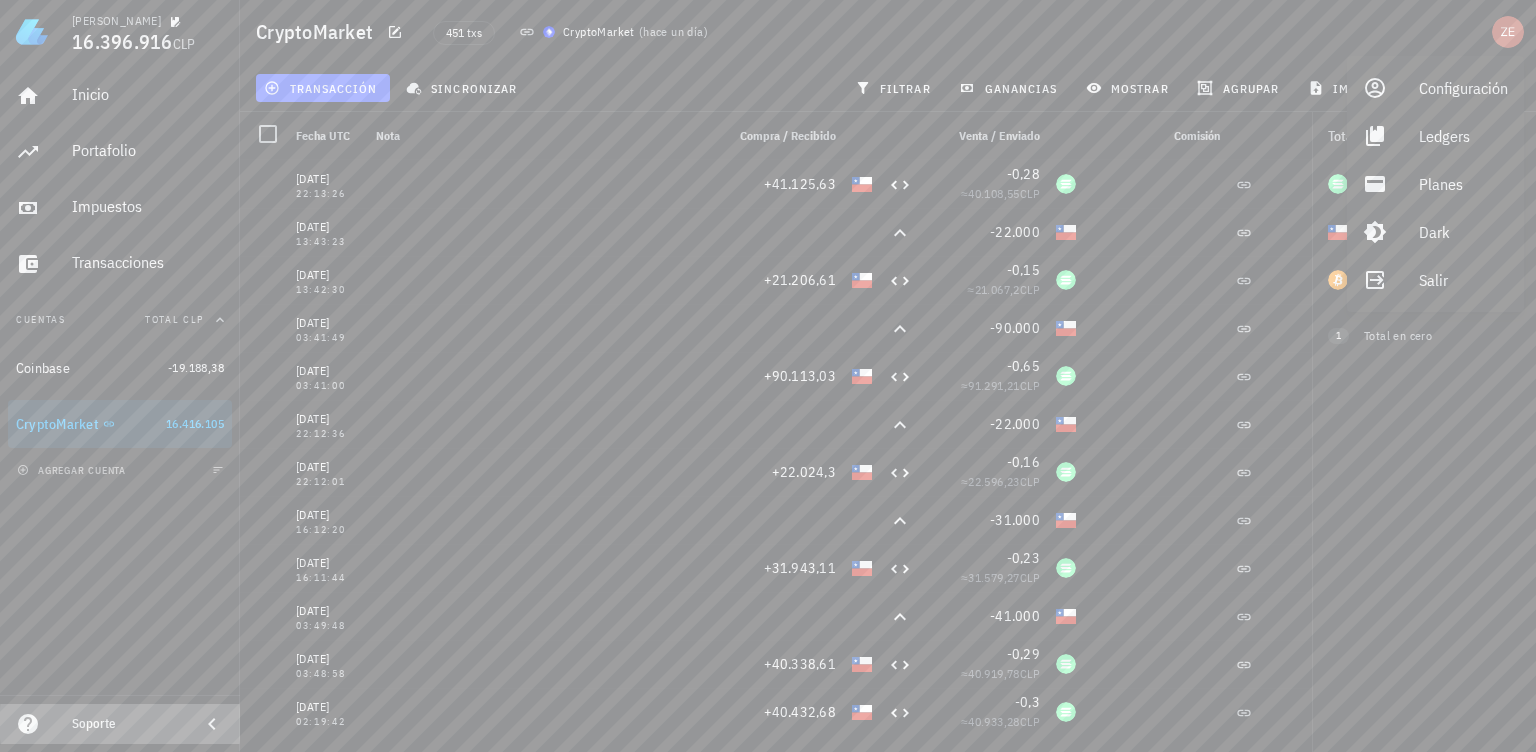 click on "Soporte" at bounding box center [128, 724] 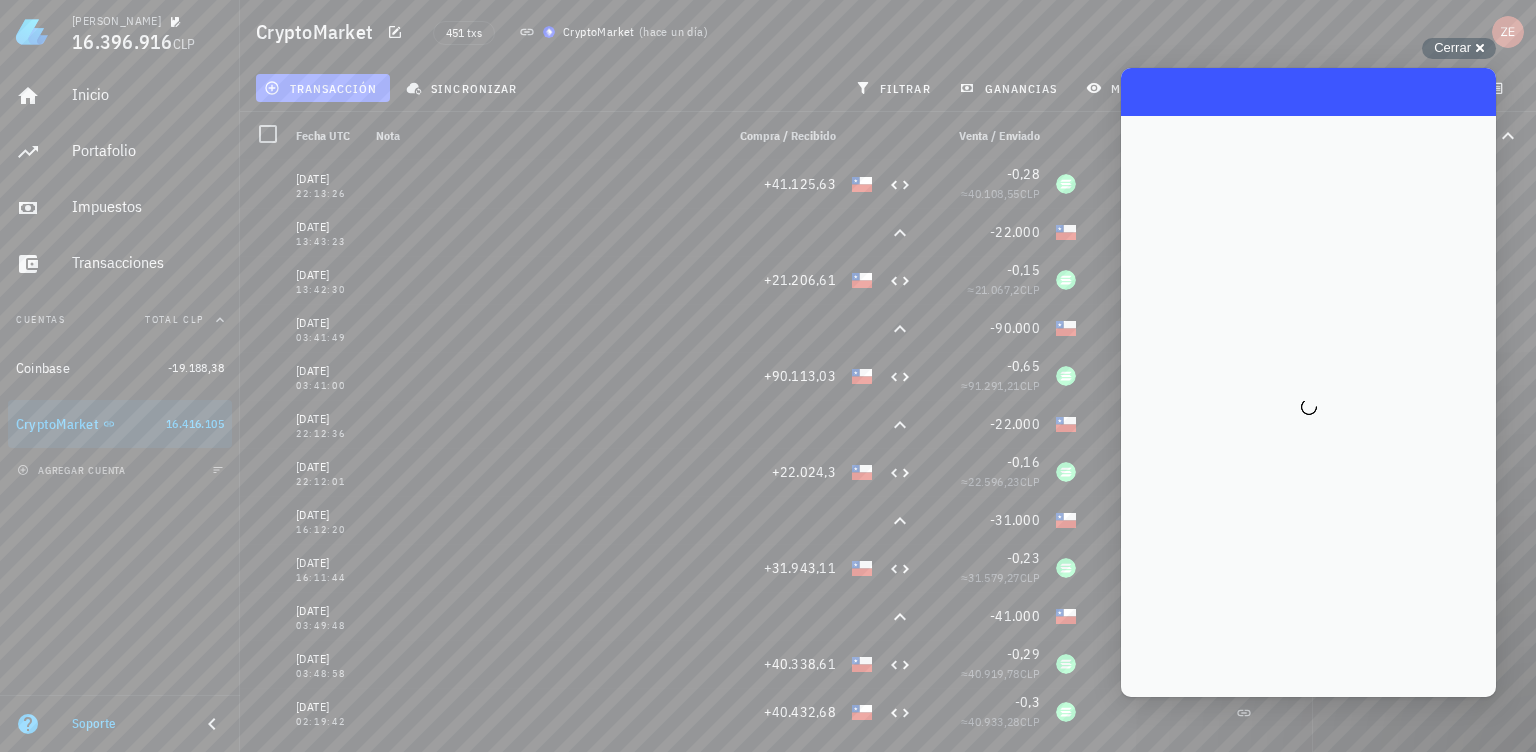 scroll, scrollTop: 0, scrollLeft: 0, axis: both 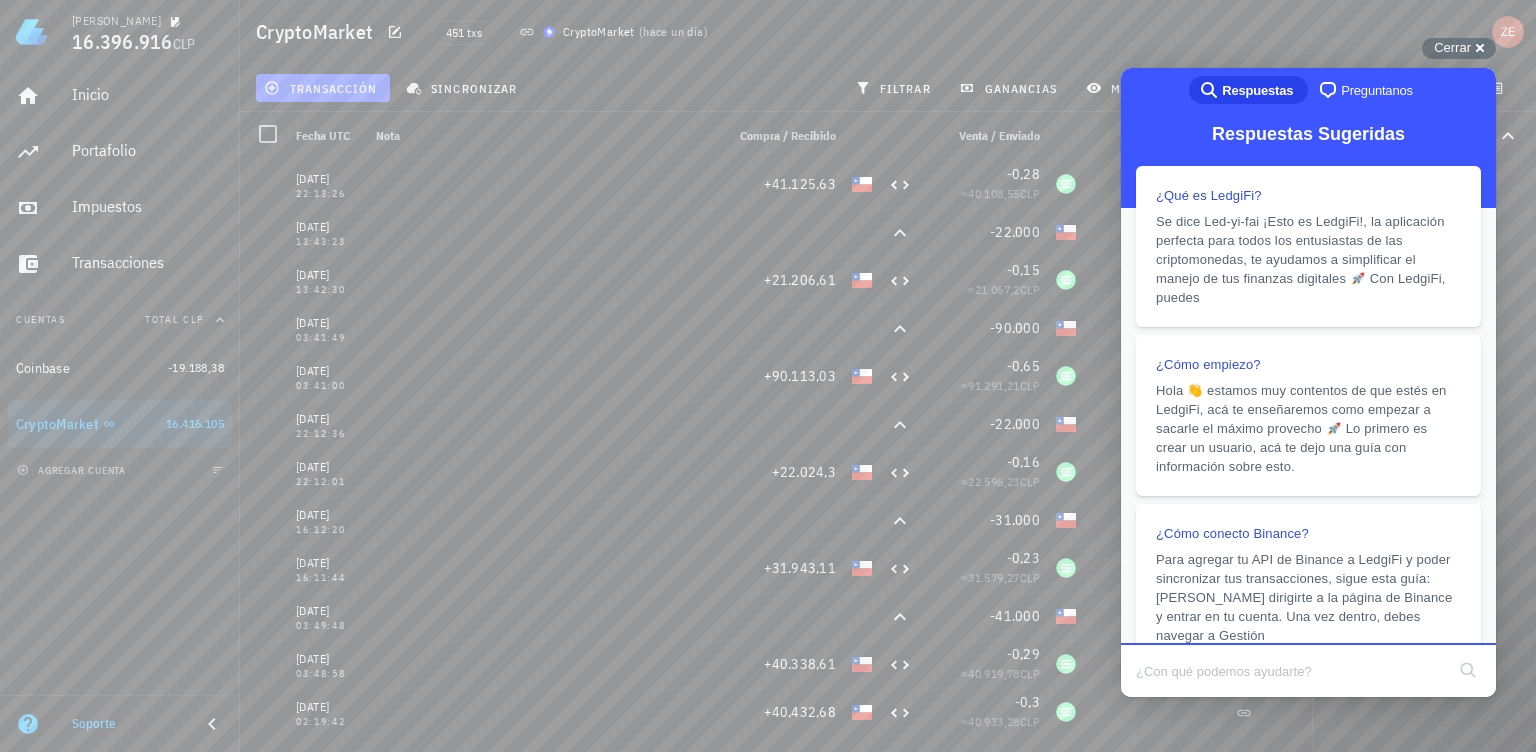 click at bounding box center (1290, 671) 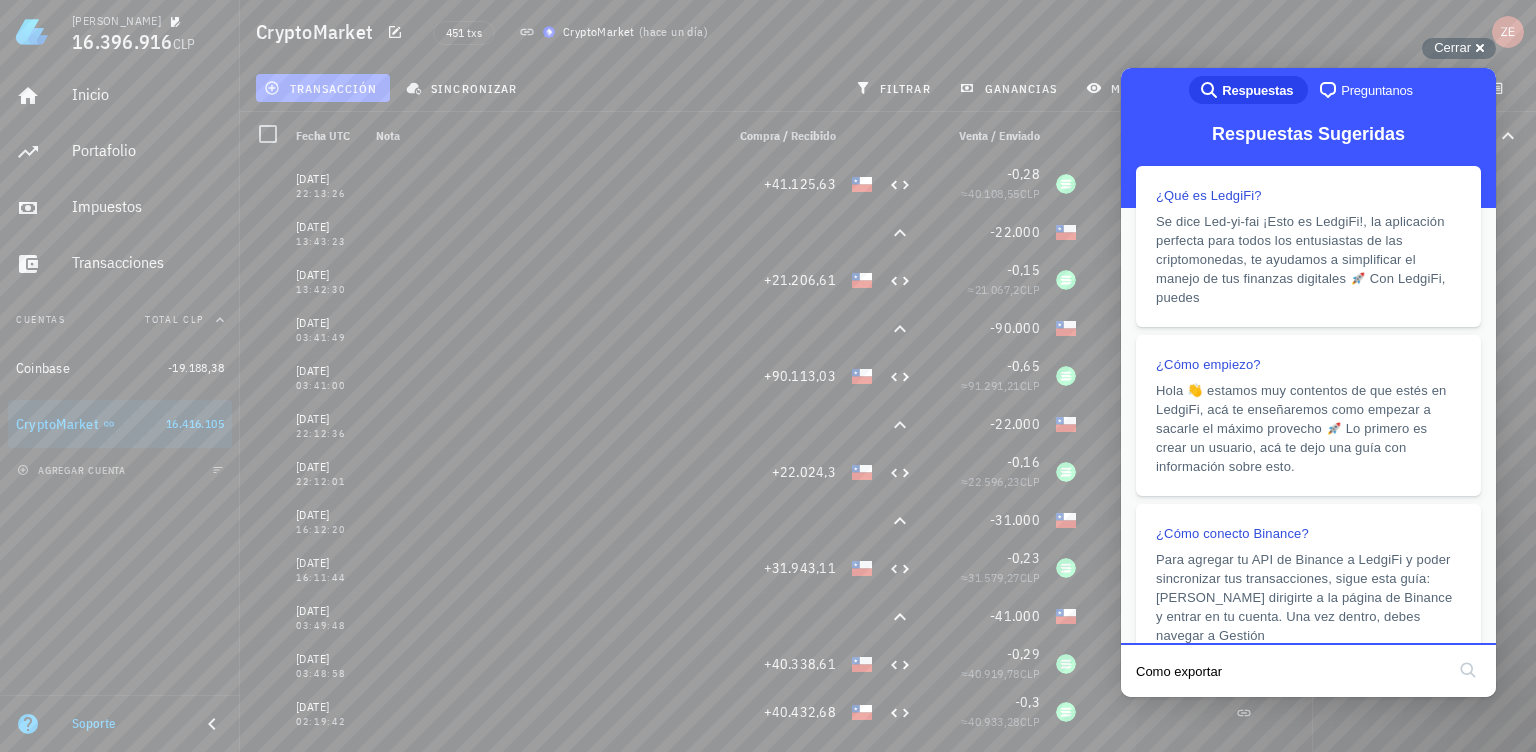 type on "Como exportar?" 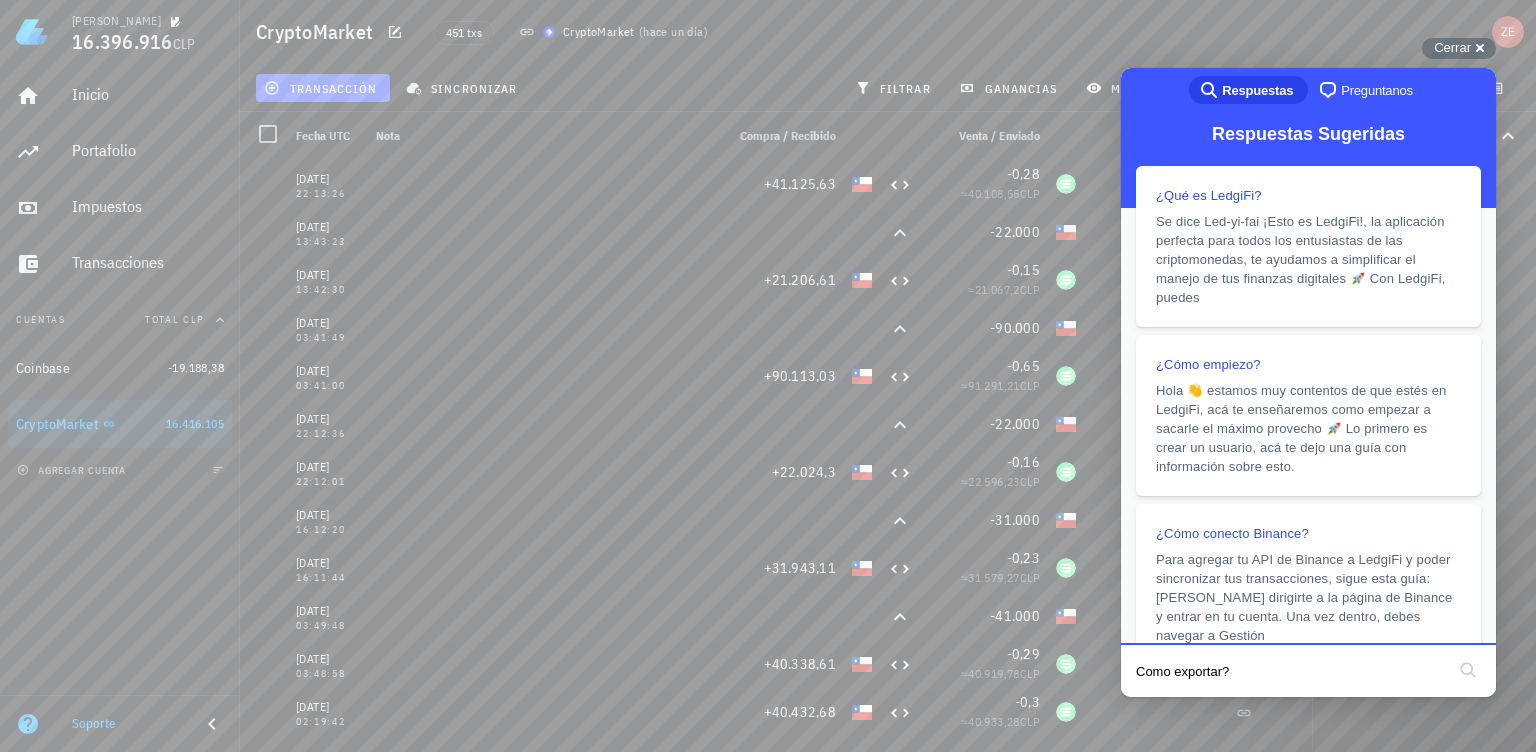 click on "search" at bounding box center (1468, 670) 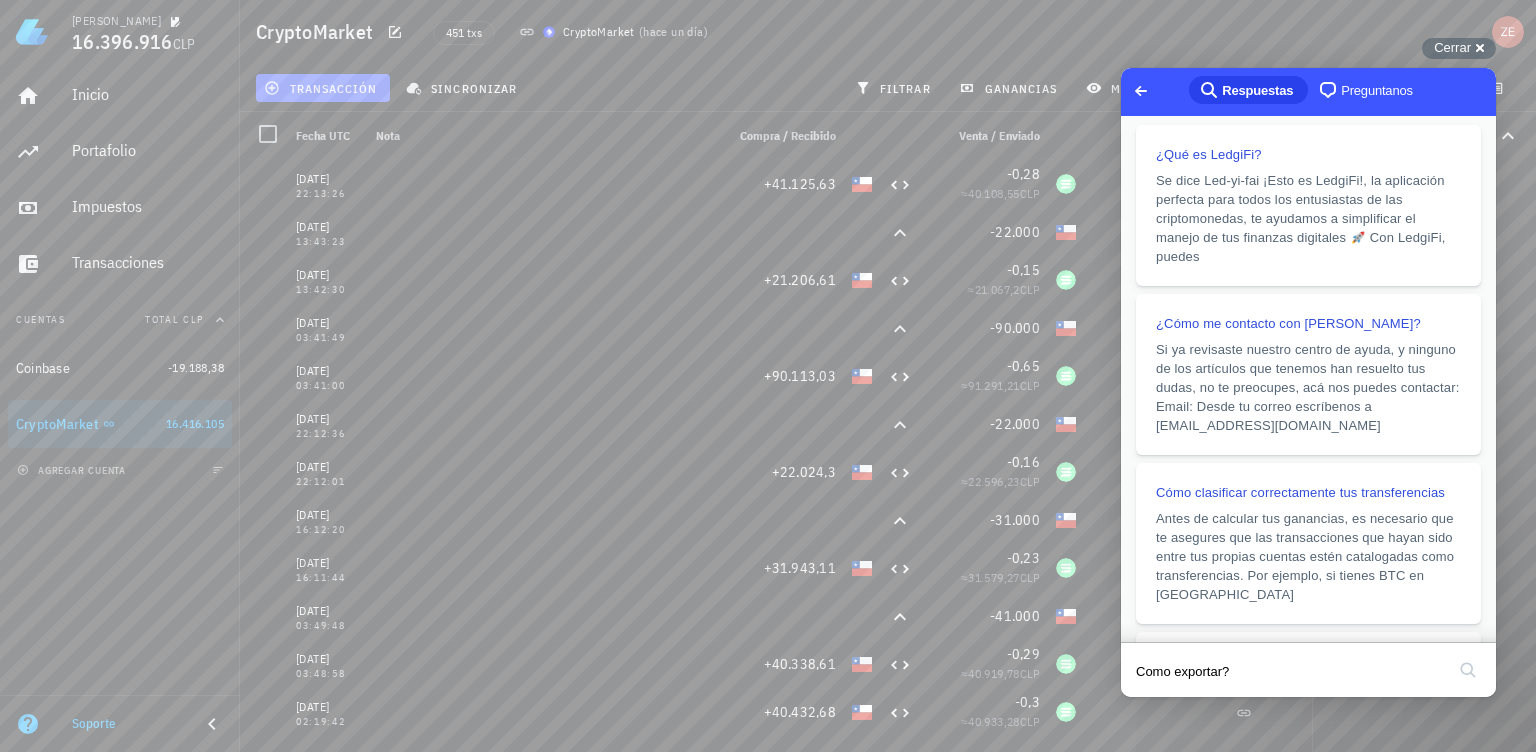 scroll, scrollTop: 540, scrollLeft: 0, axis: vertical 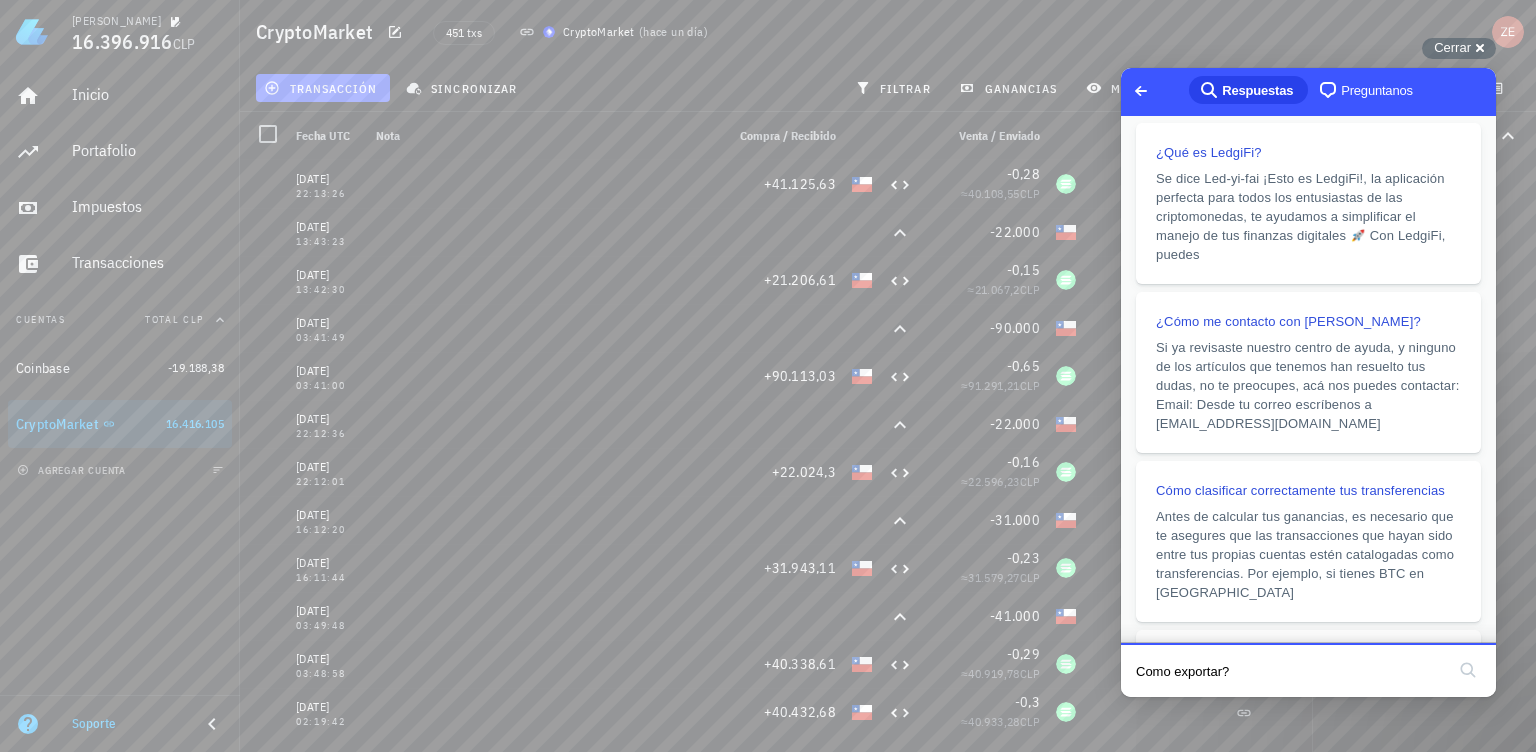 click on "Como exportar?" at bounding box center [1290, 671] 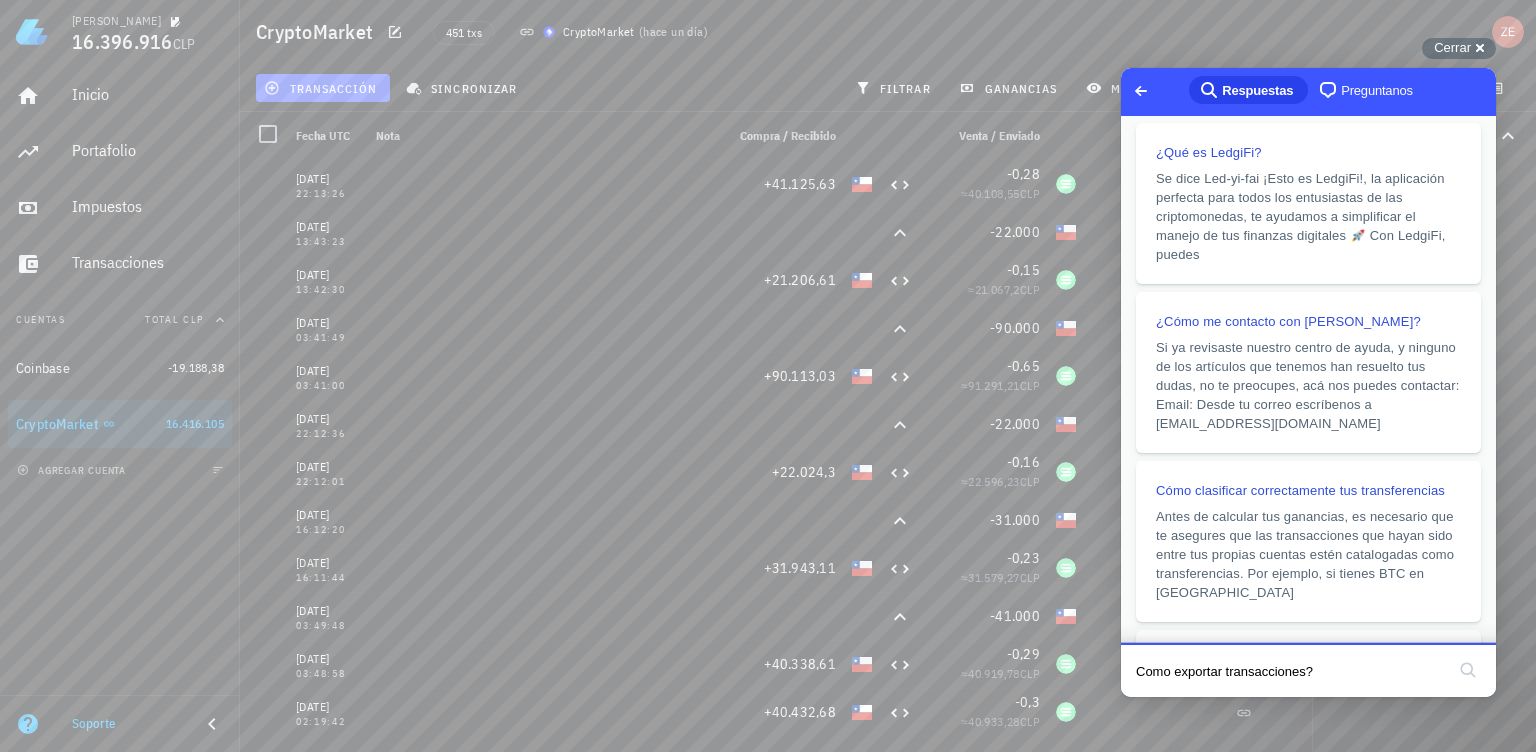 type on "Como exportar transacciones?" 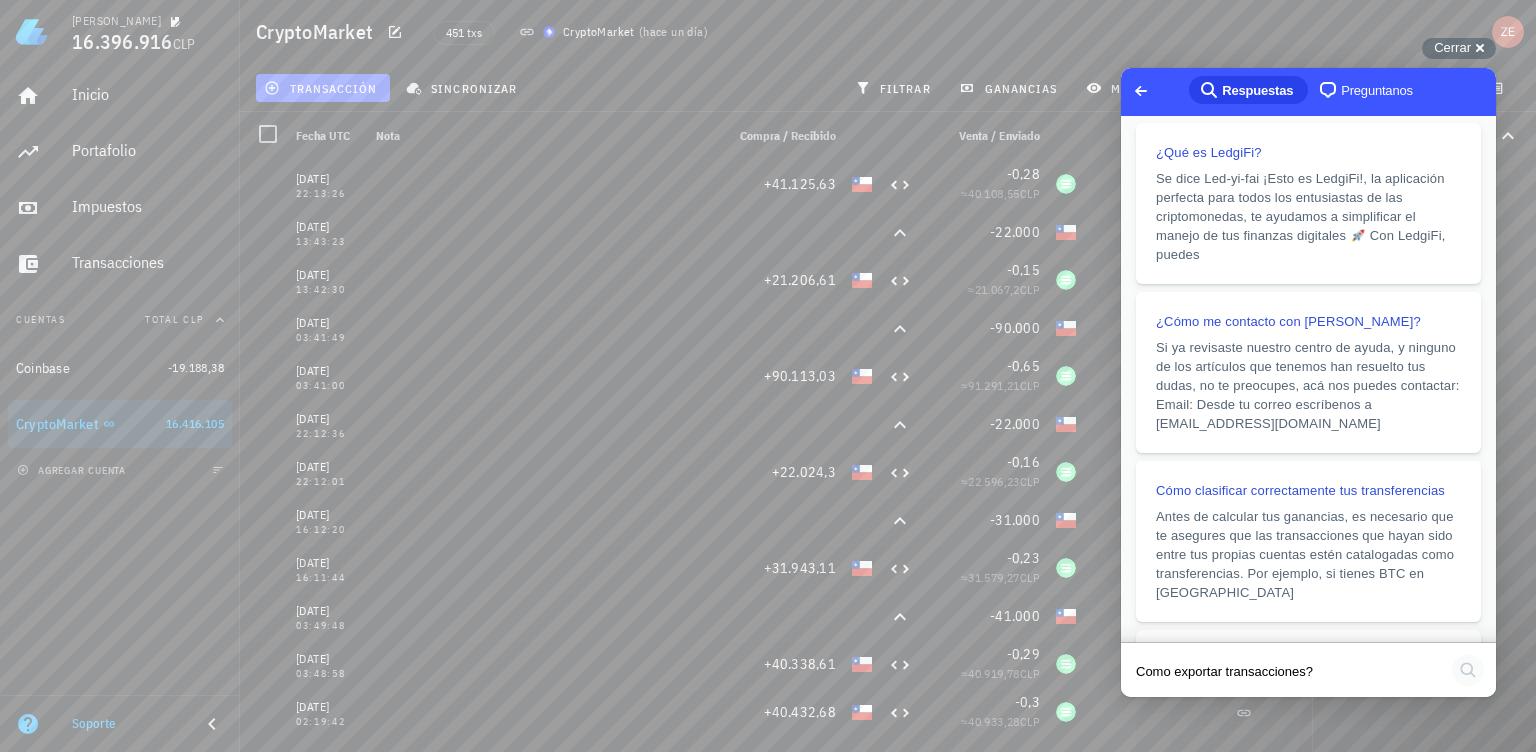 click on "search" at bounding box center (1468, 670) 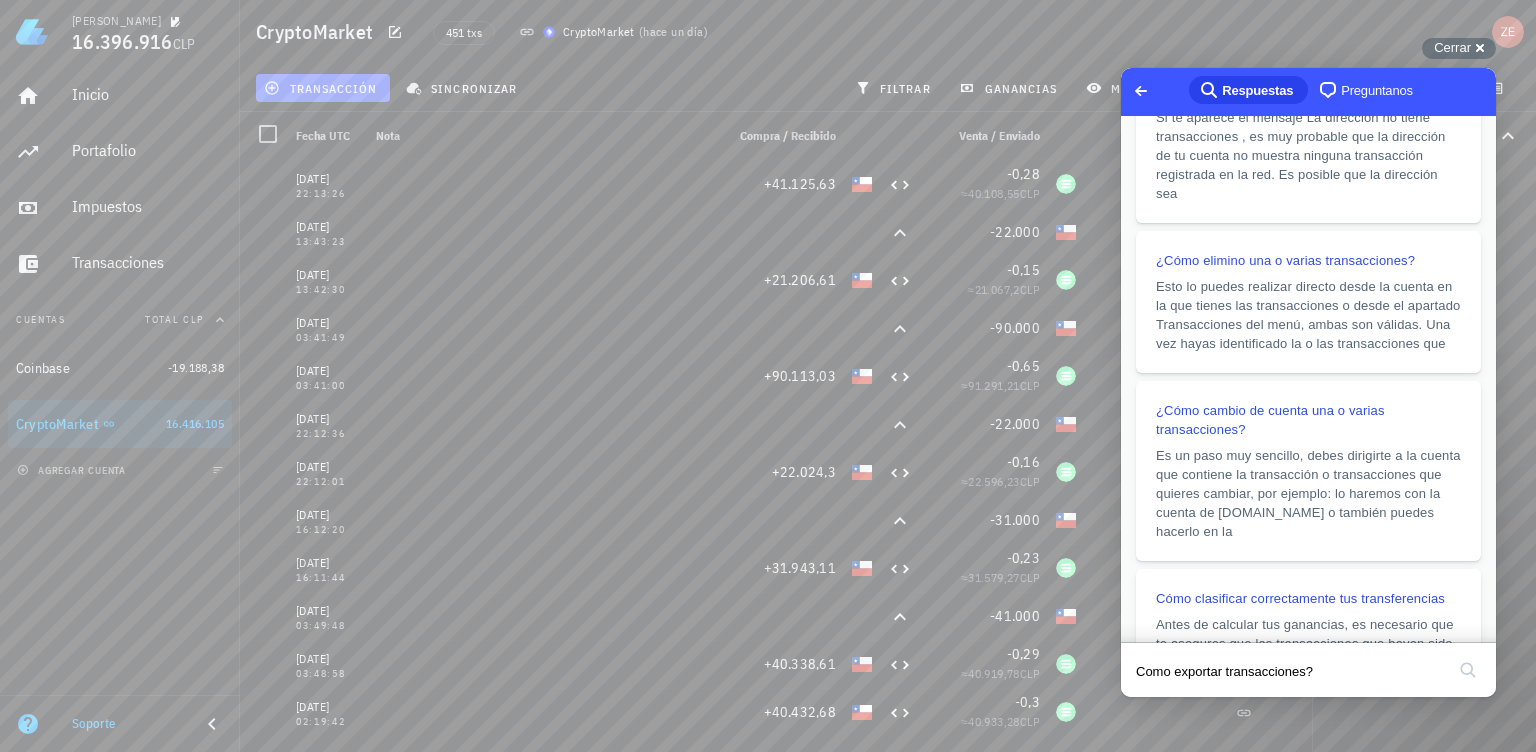 scroll, scrollTop: 494, scrollLeft: 0, axis: vertical 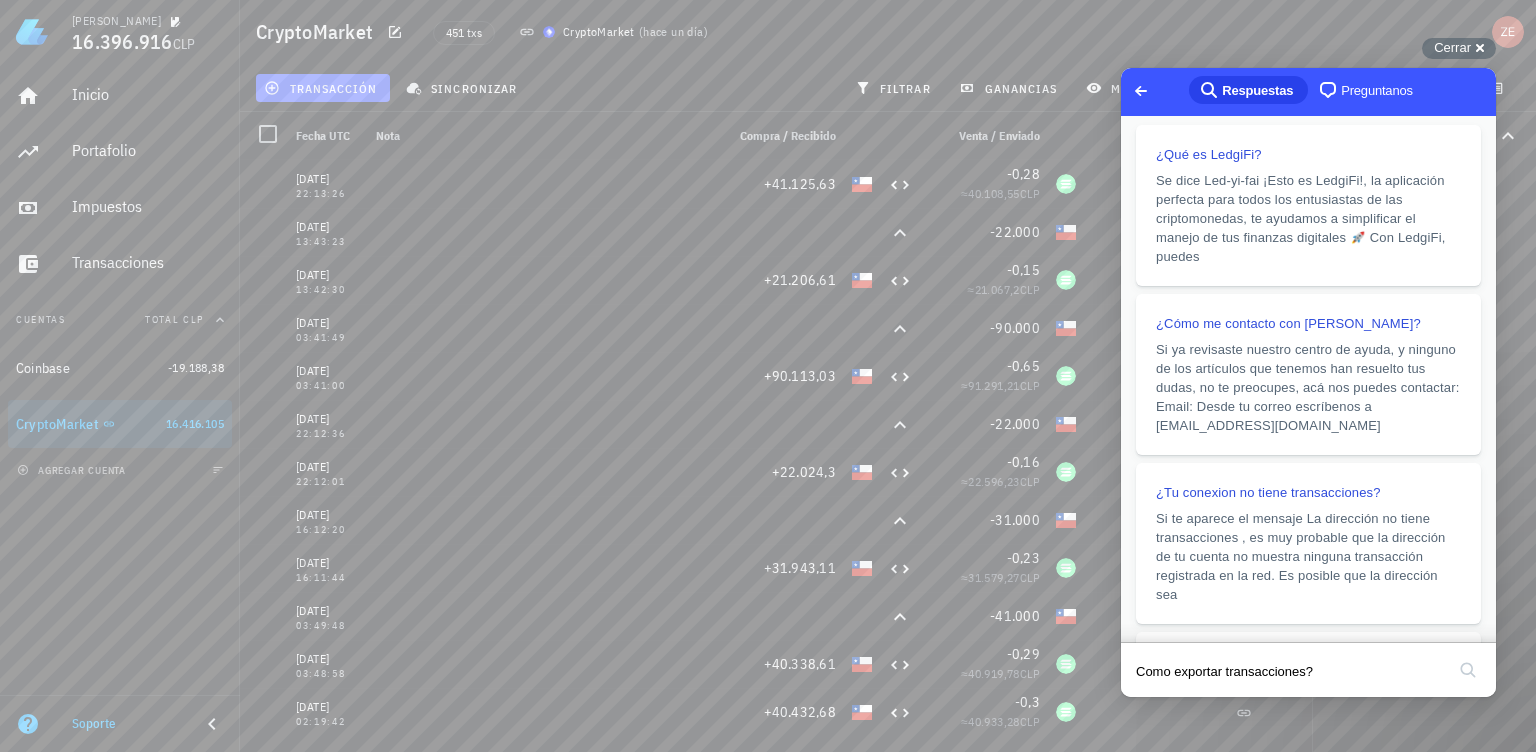 click on "Go back" at bounding box center [1141, 91] 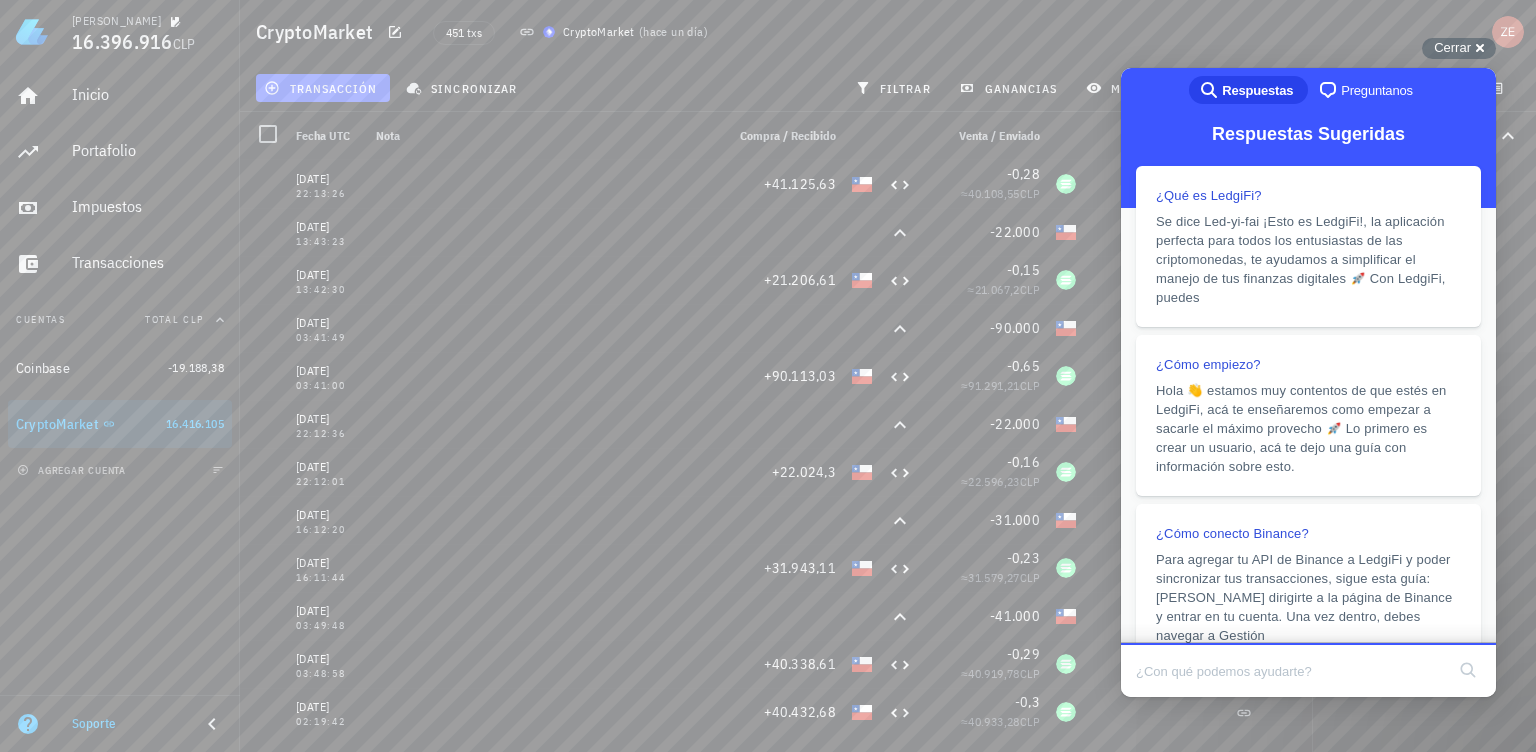 click on "CryptoMarket
451 txs
CryptoMarket   ( [DATE] )" at bounding box center [888, 32] 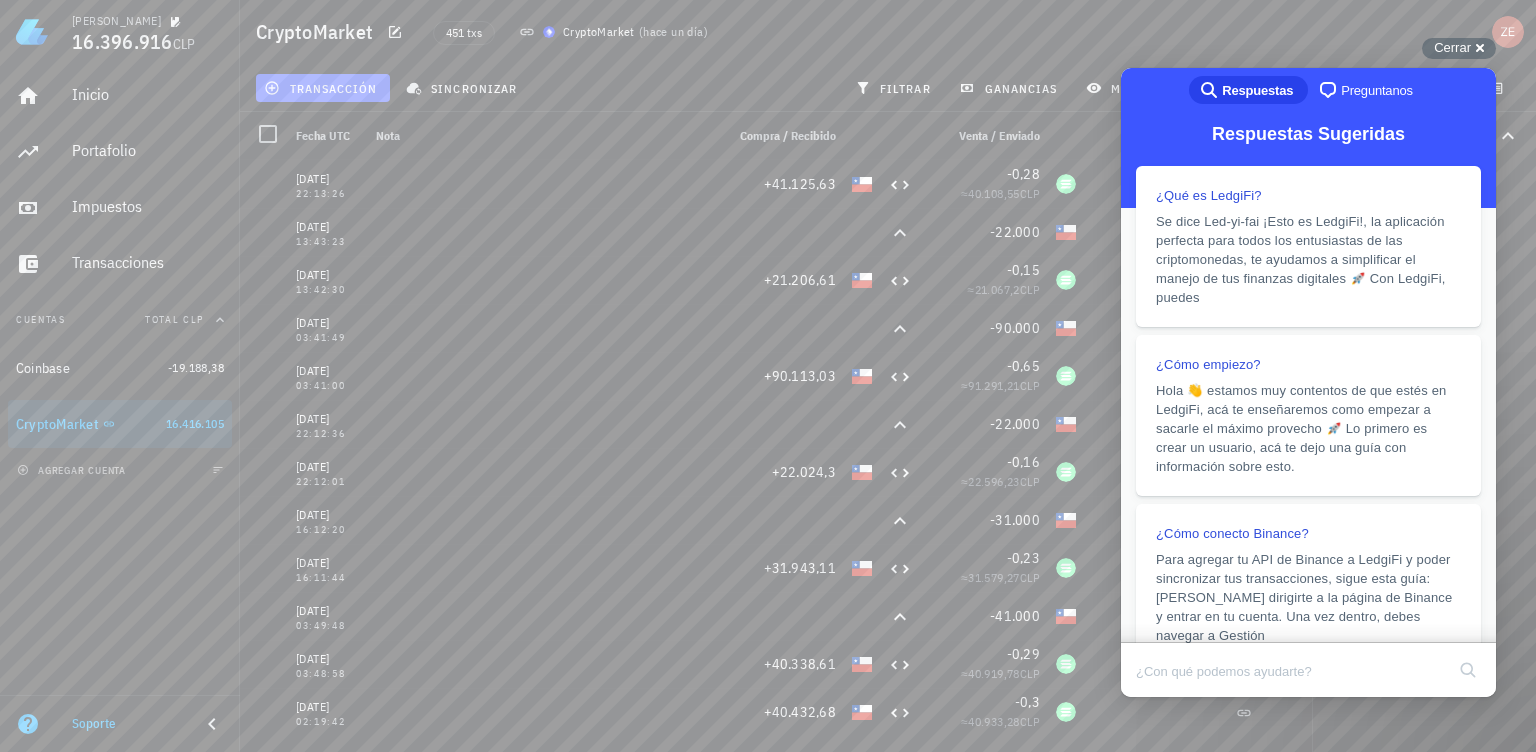 click on "CryptoMarket
451 txs
CryptoMarket   ( [DATE] )" at bounding box center (888, 32) 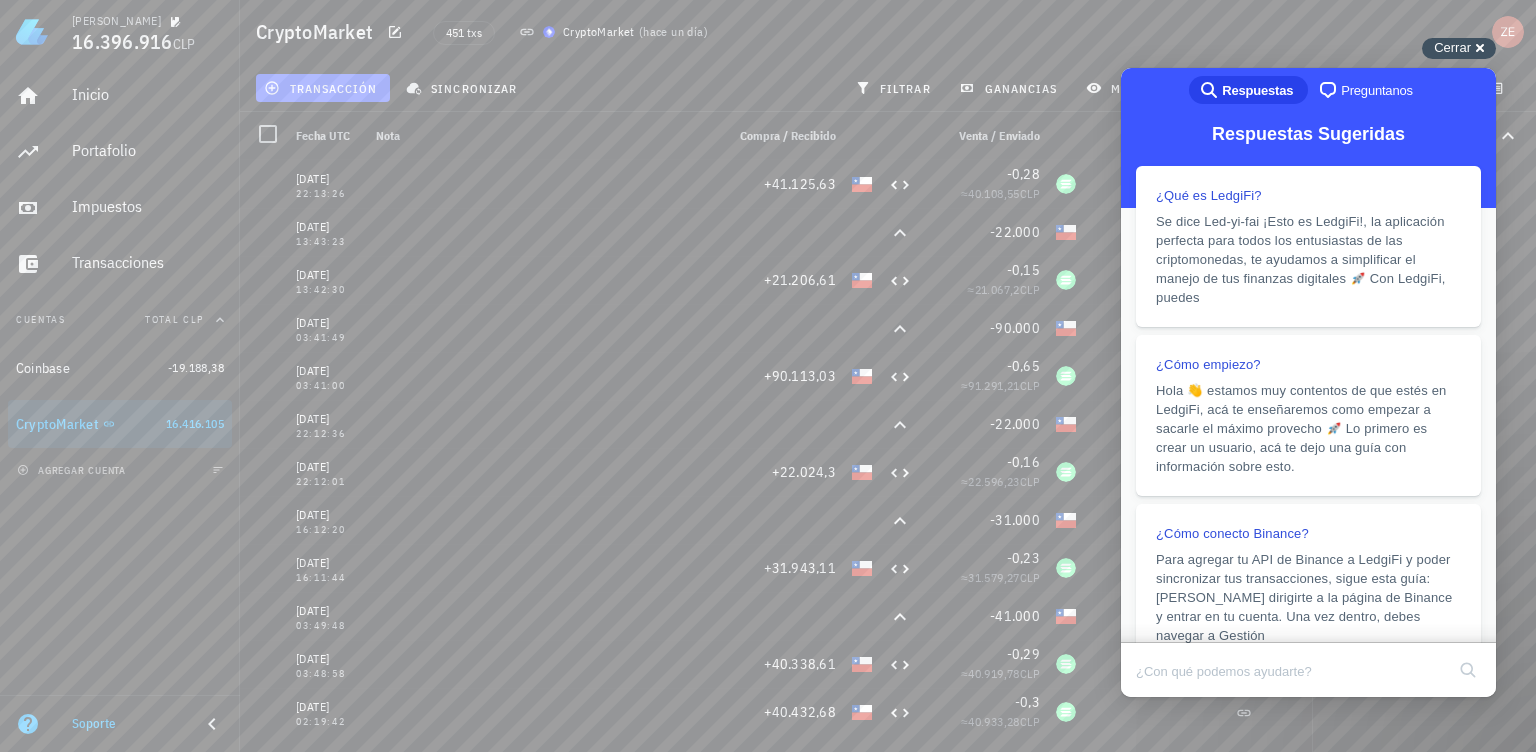 click on "Cerrar" at bounding box center [1452, 47] 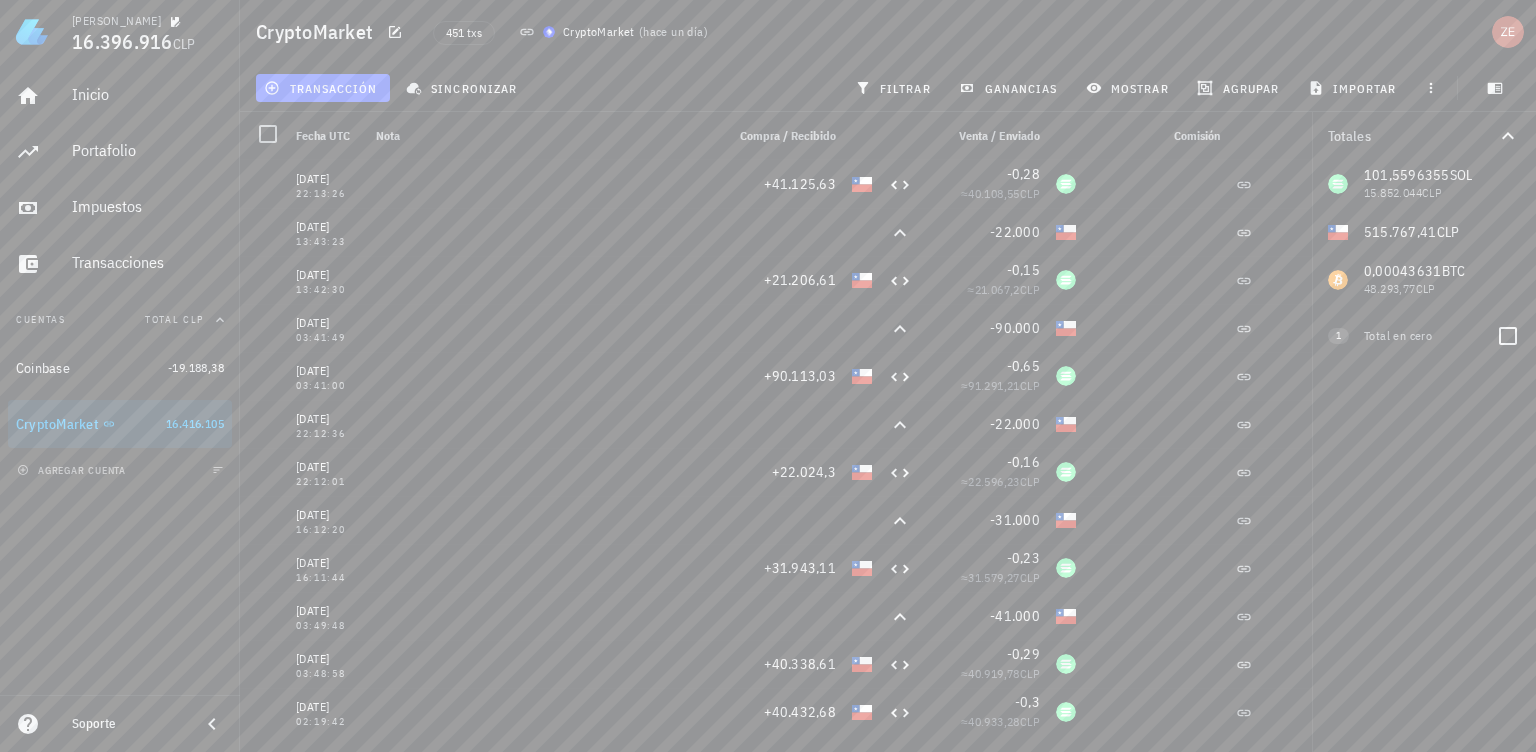 click on "1" at bounding box center [1338, 336] 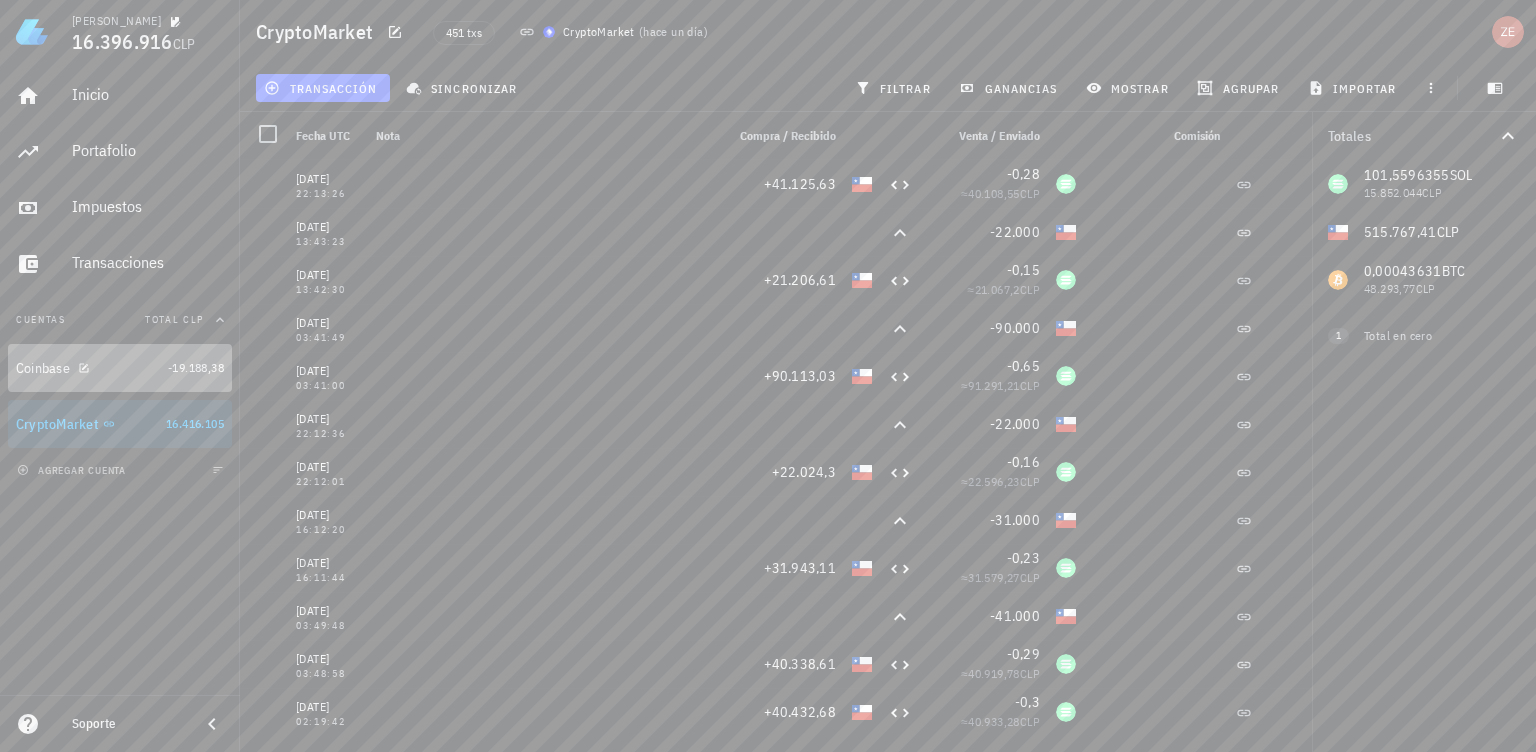 click on "Coinbase" at bounding box center (43, 368) 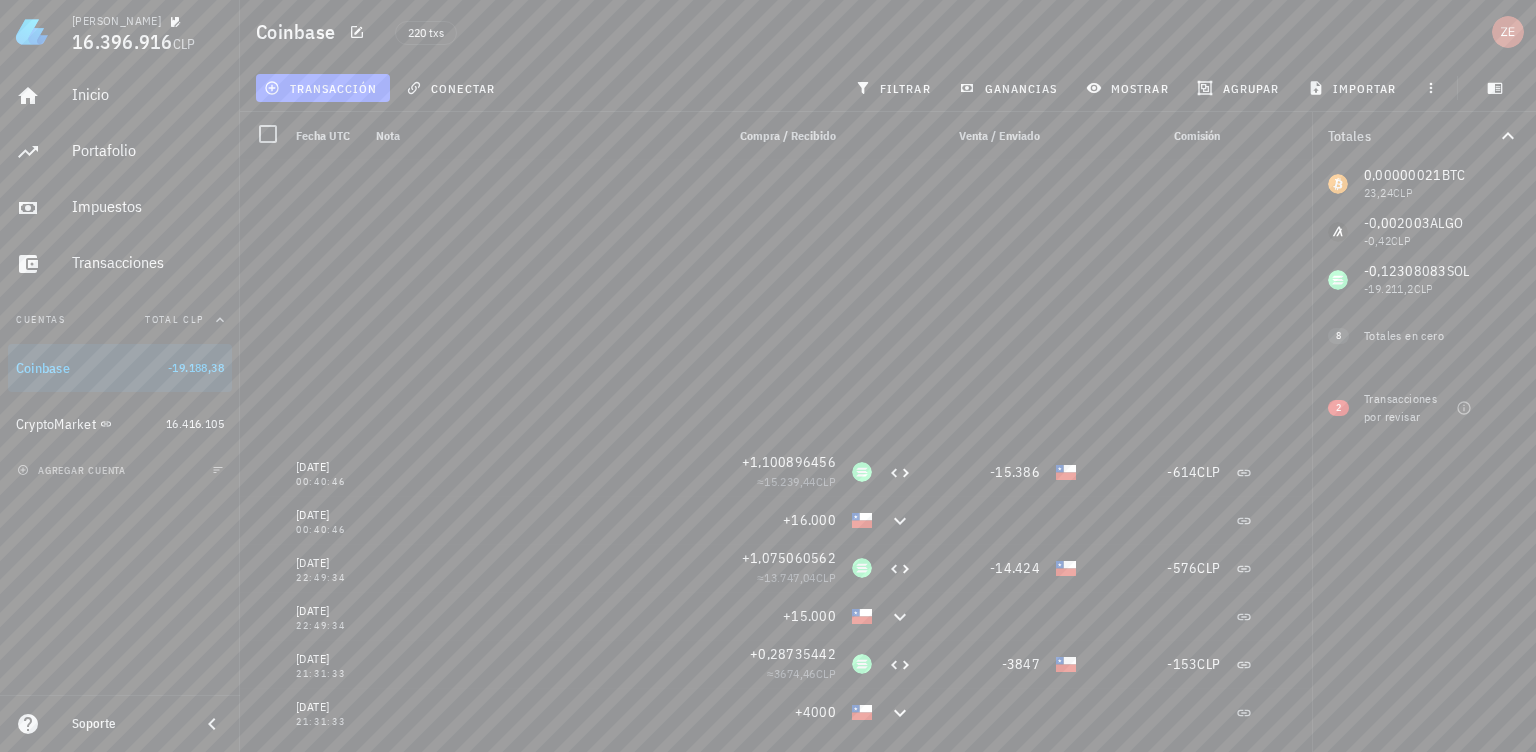 scroll, scrollTop: 533, scrollLeft: 0, axis: vertical 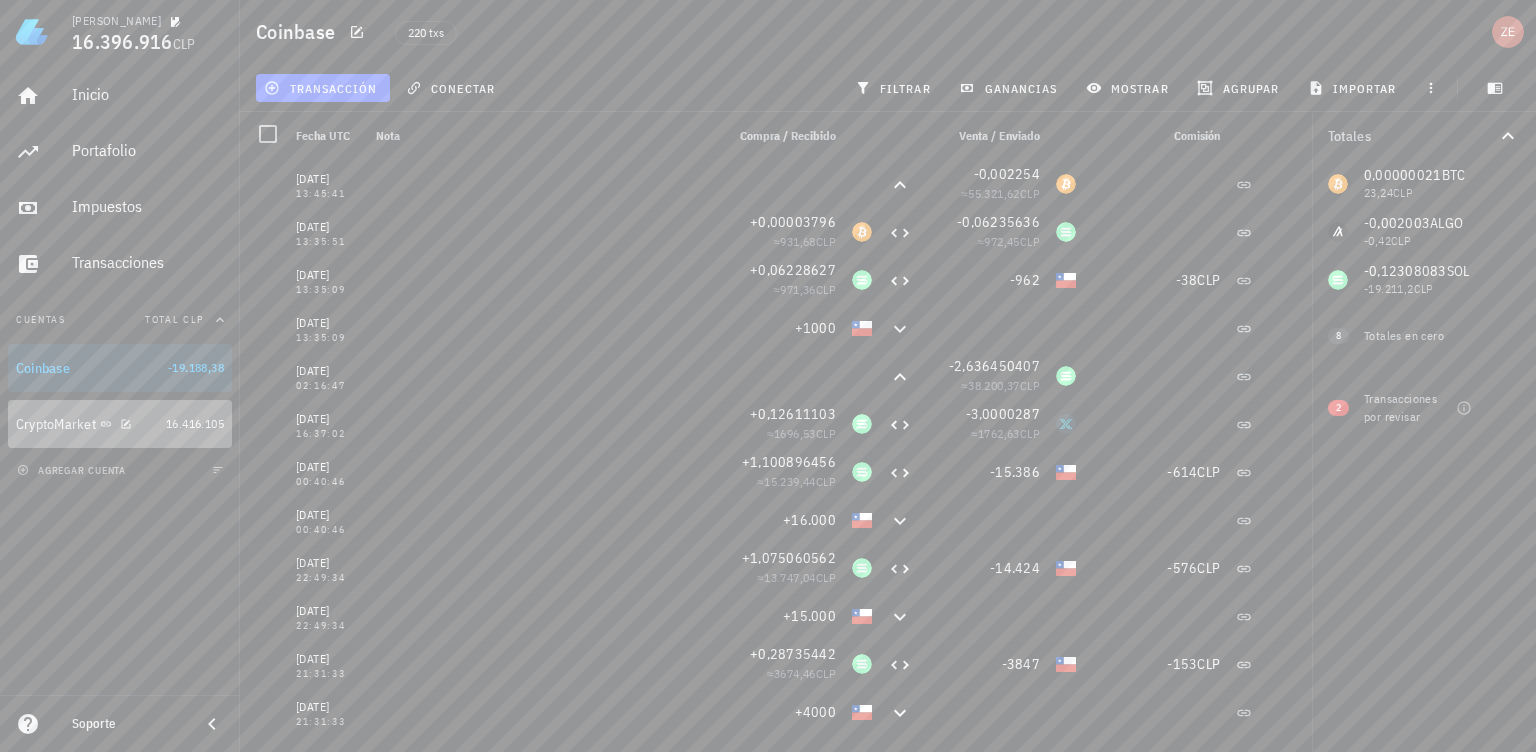 click on "CryptoMarket" at bounding box center [56, 424] 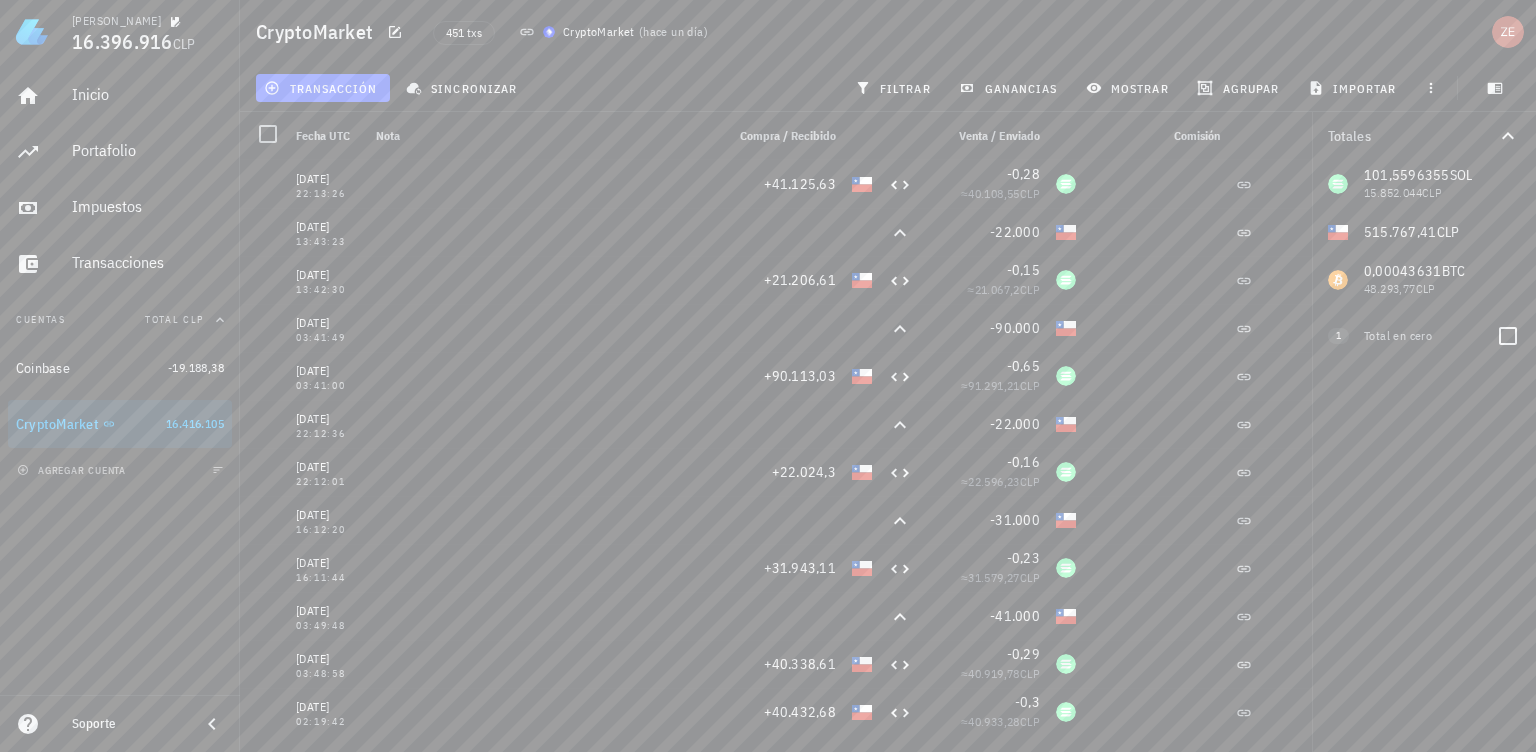 click on "1
Total en cero" at bounding box center (1424, 332) 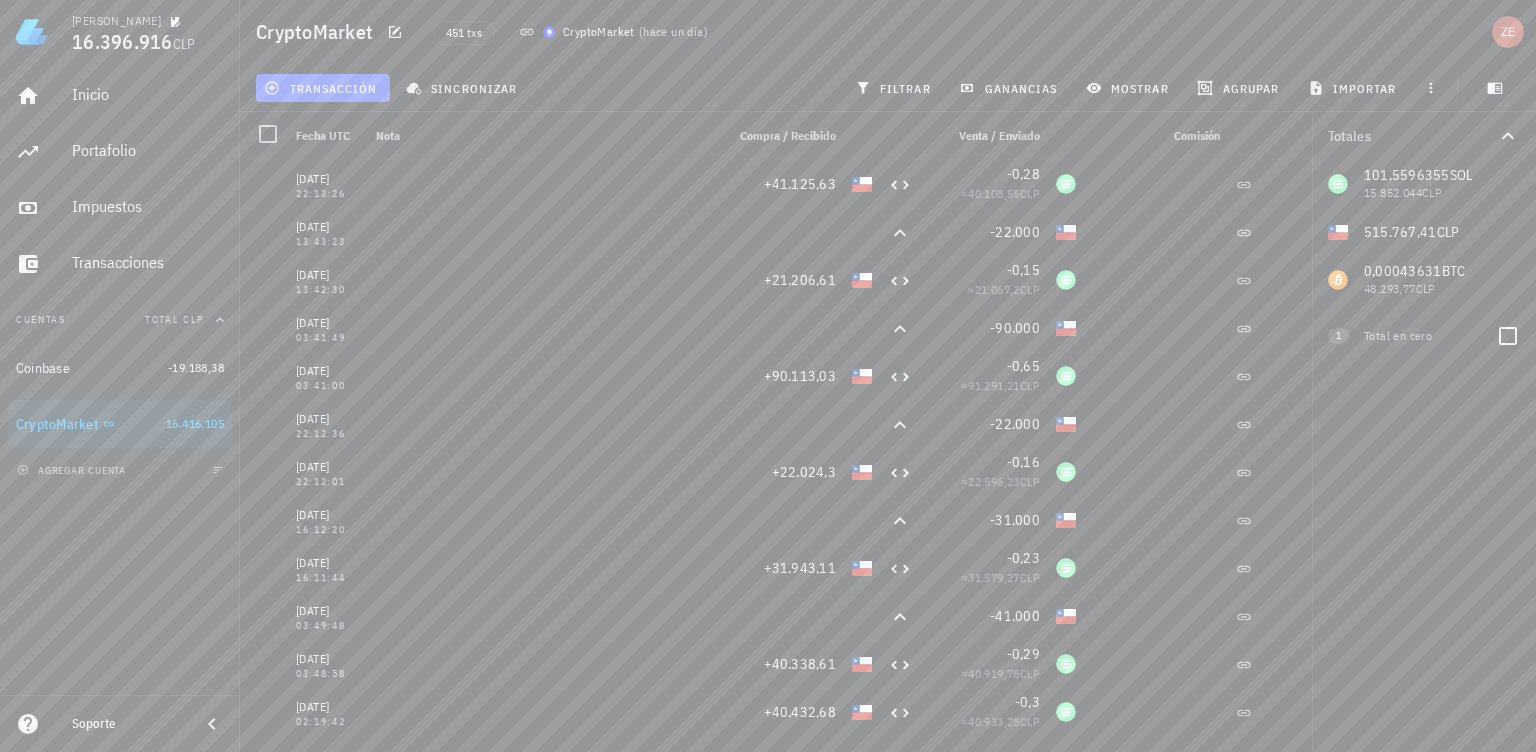click on "1" at bounding box center [1338, 336] 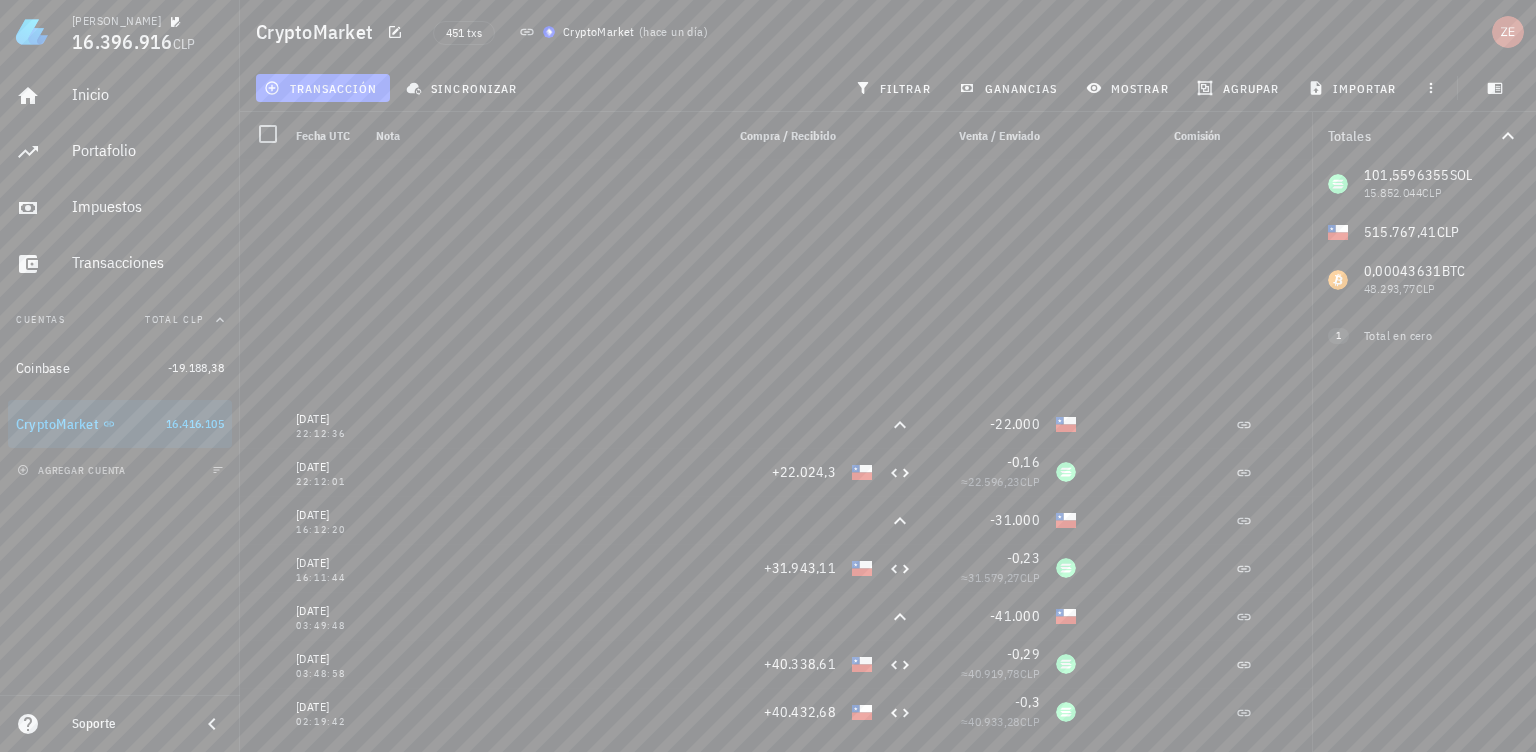 scroll, scrollTop: 533, scrollLeft: 0, axis: vertical 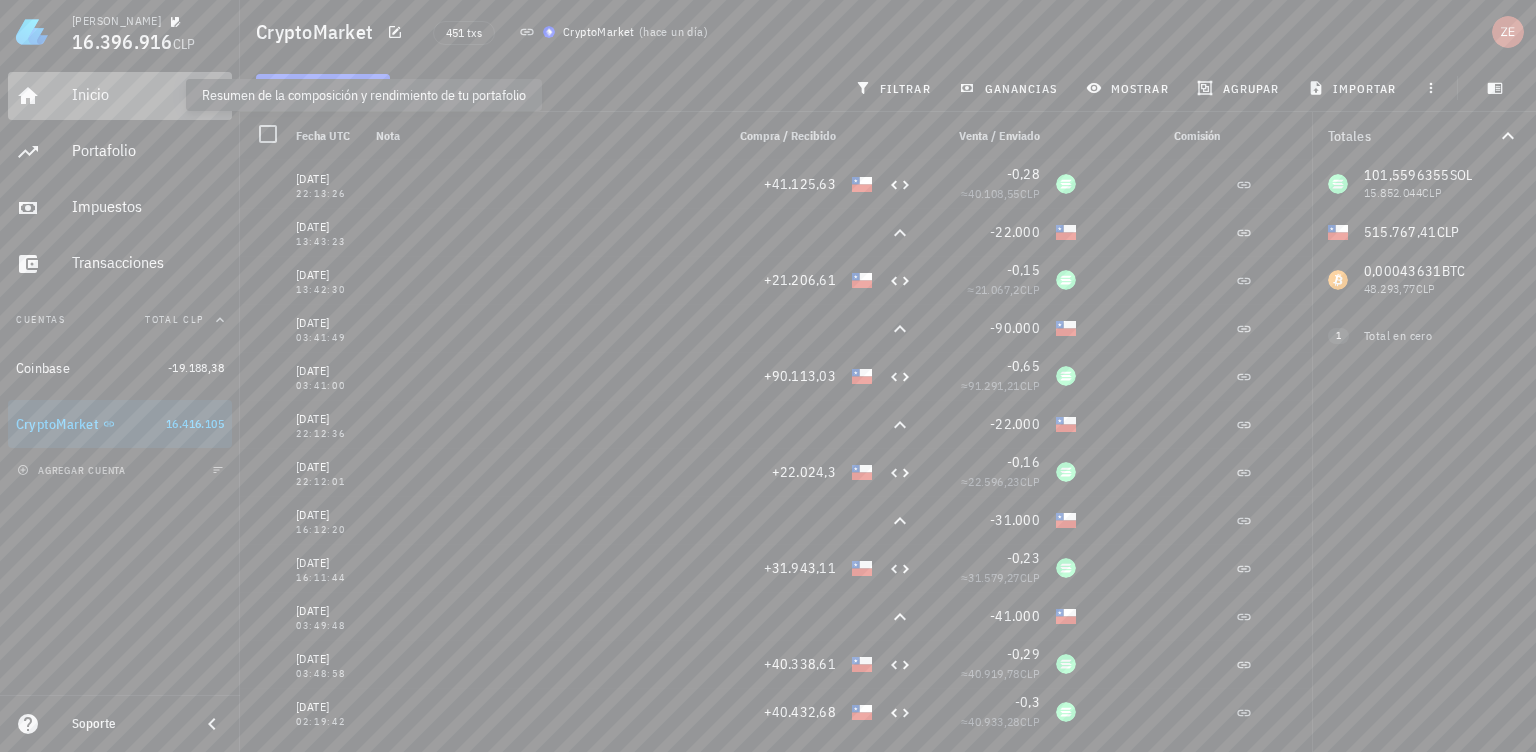 click on "Inicio" at bounding box center [148, 94] 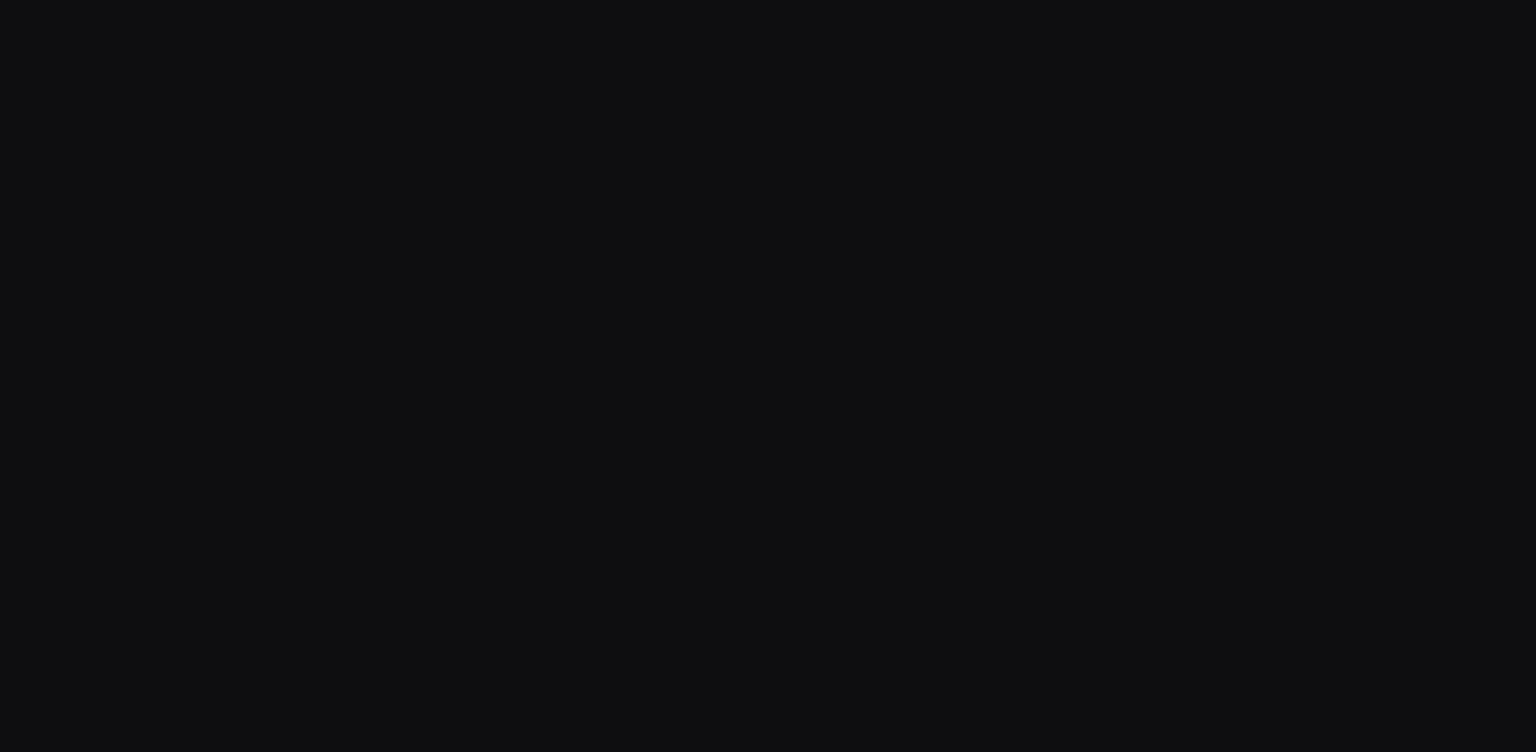 scroll, scrollTop: 0, scrollLeft: 0, axis: both 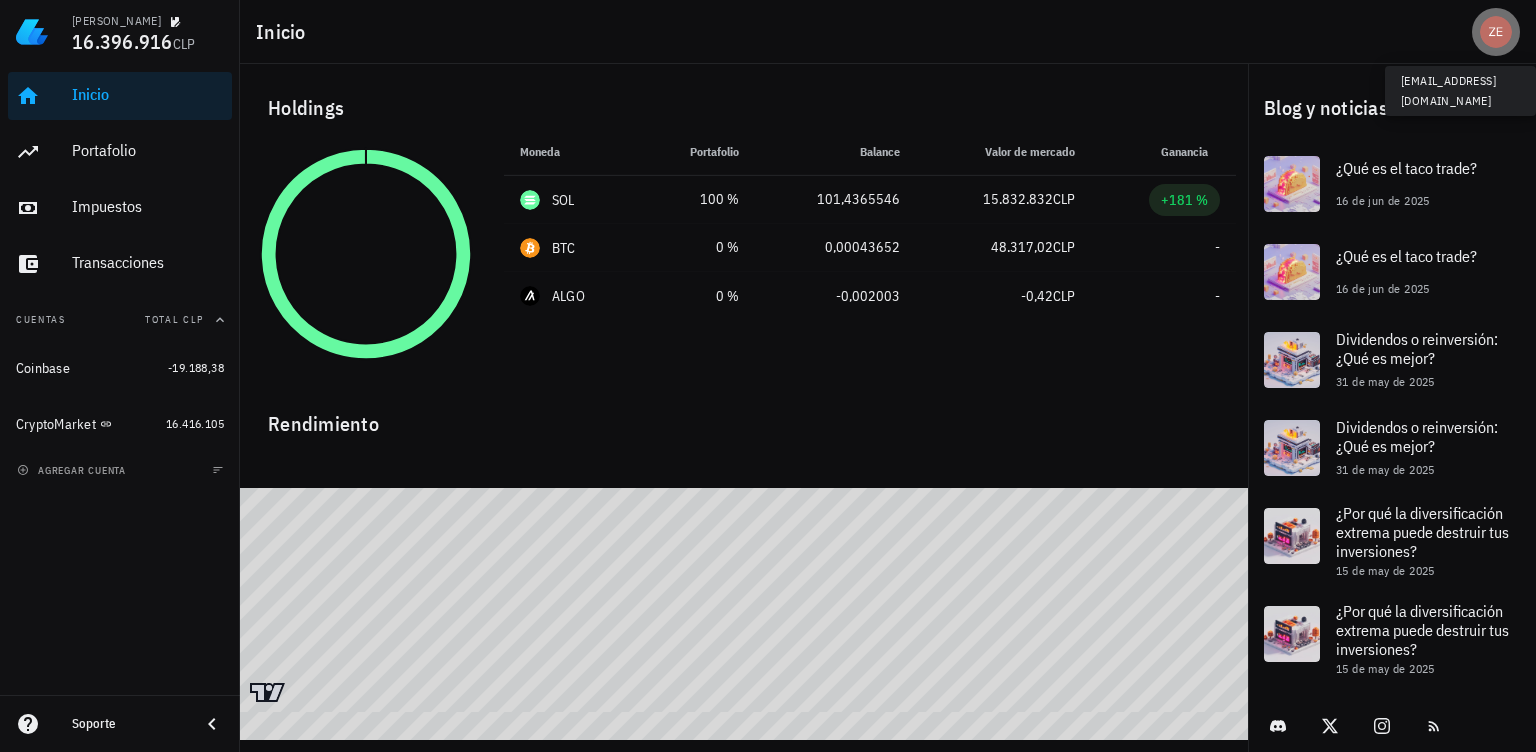 click at bounding box center (1496, 32) 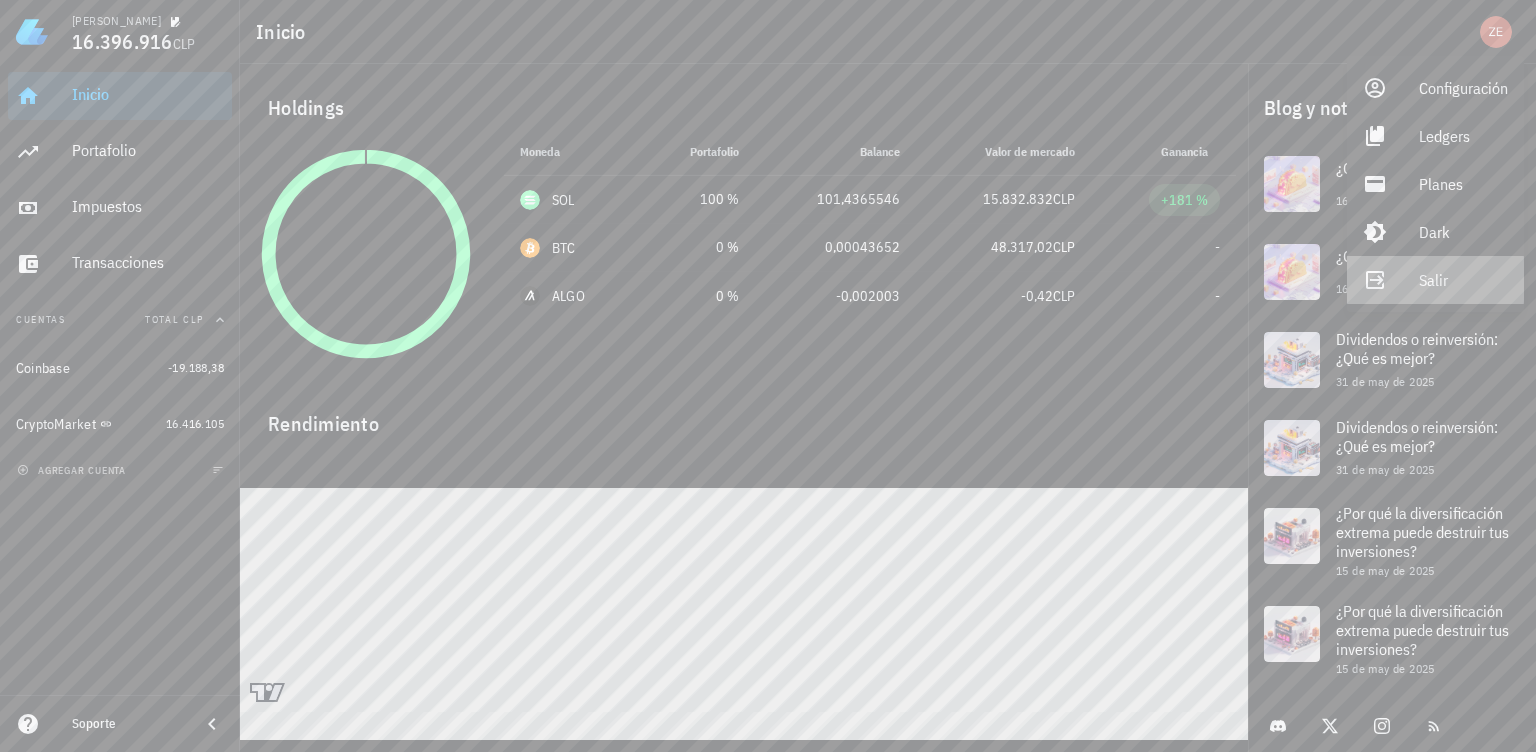 click on "Salir" at bounding box center (1463, 280) 